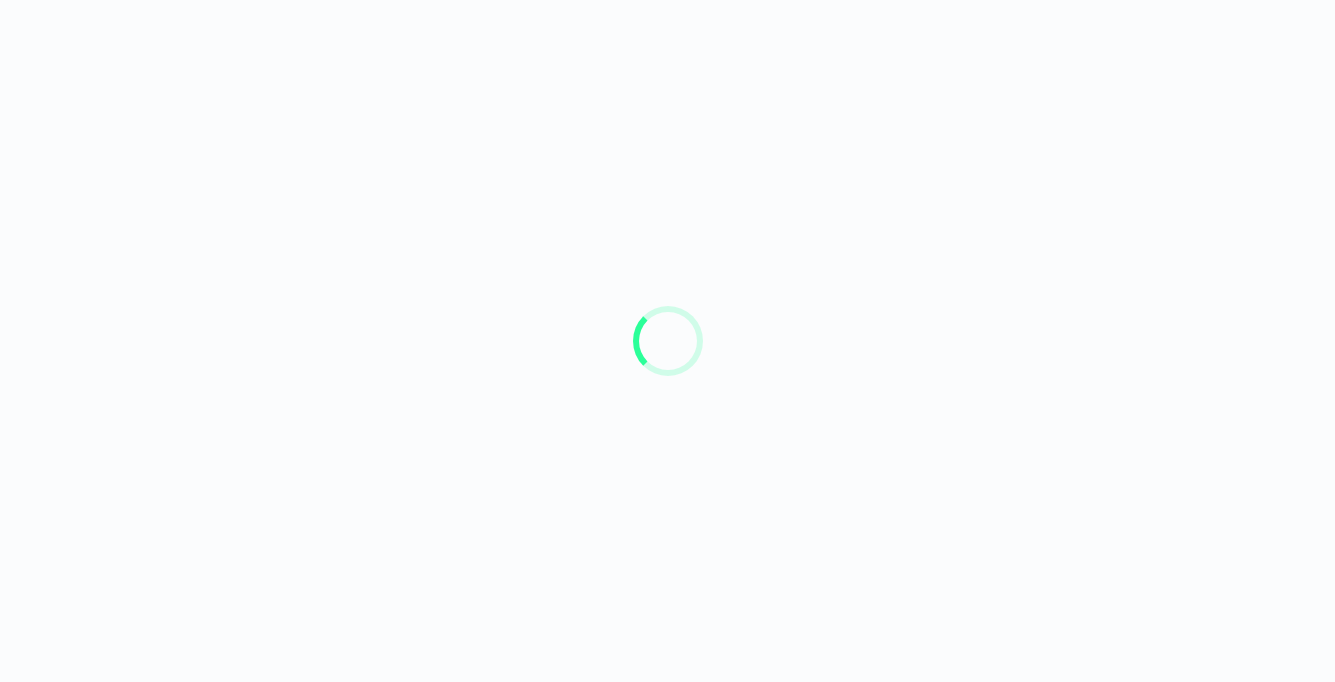 scroll, scrollTop: 0, scrollLeft: 0, axis: both 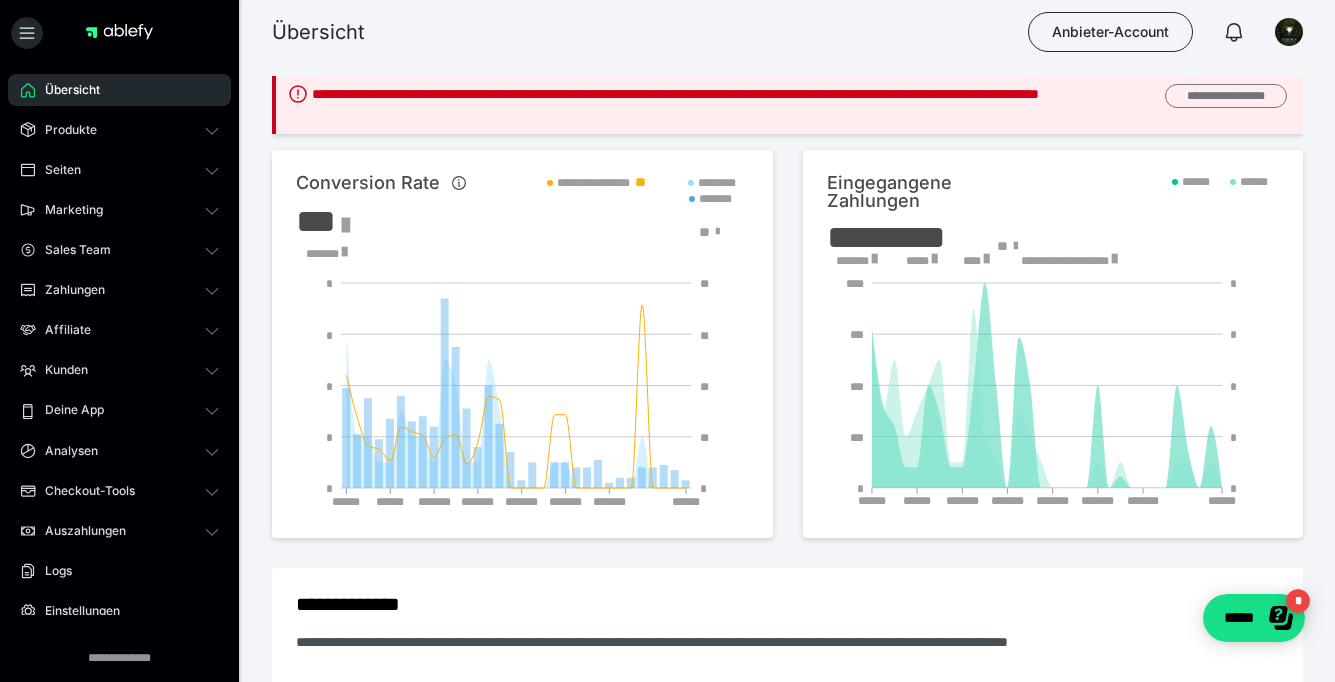 click on "**********" at bounding box center [1226, 96] 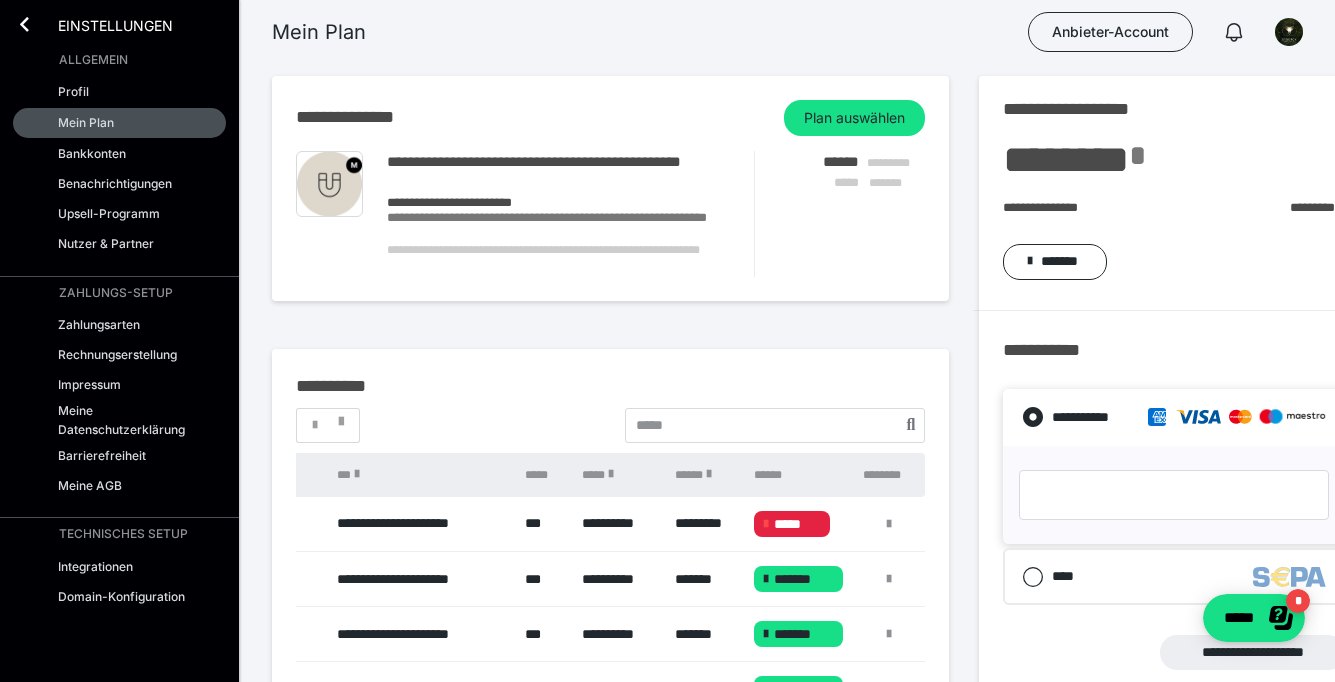 scroll, scrollTop: 0, scrollLeft: 51, axis: horizontal 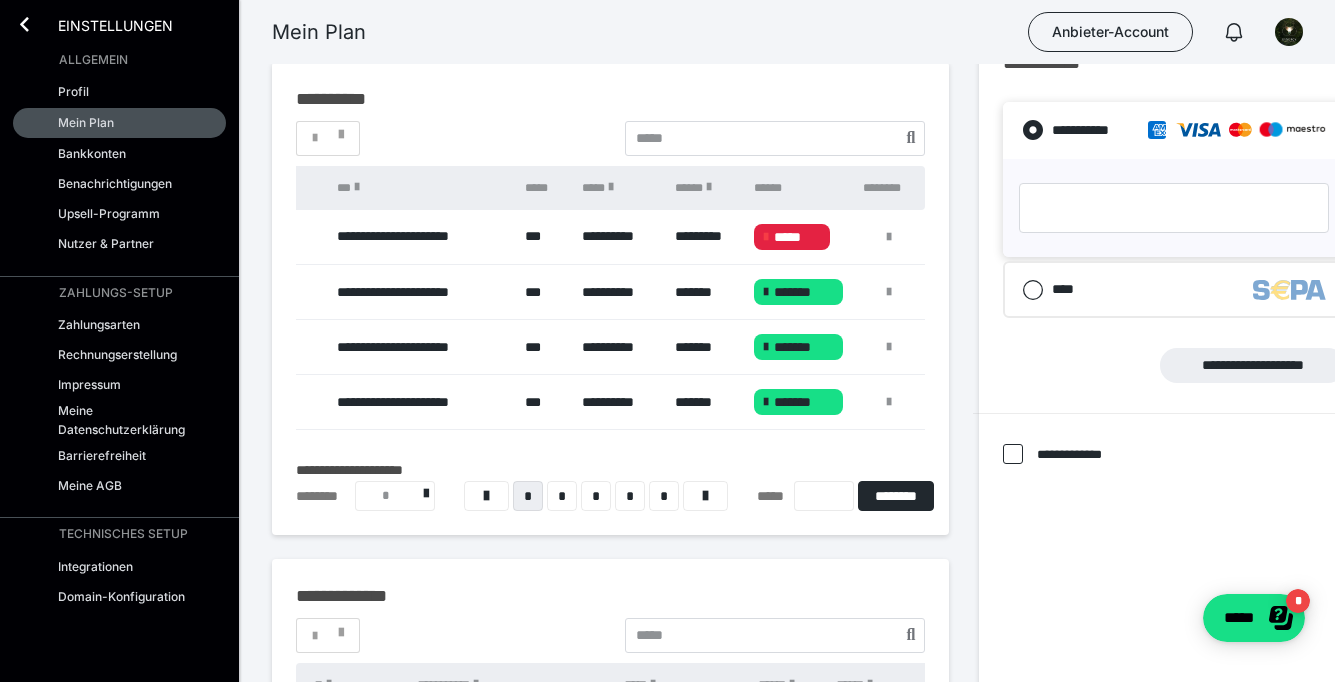 click at bounding box center (766, 237) 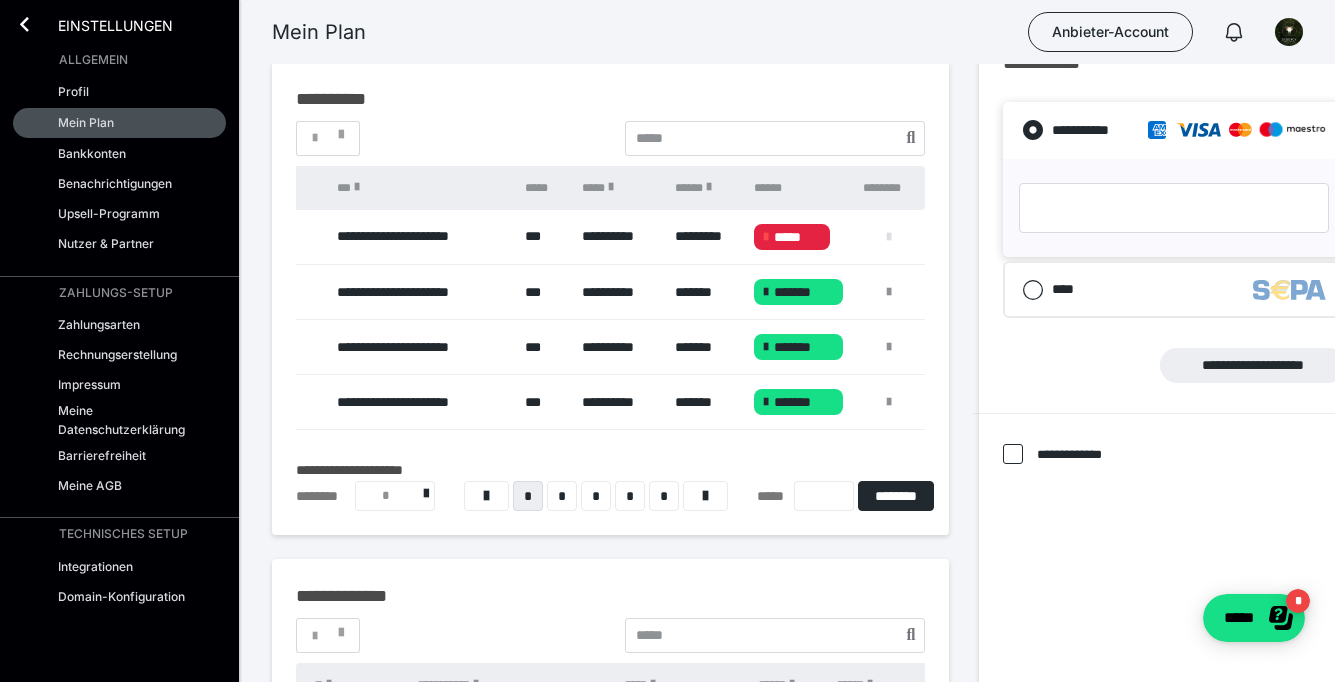 click at bounding box center (889, 237) 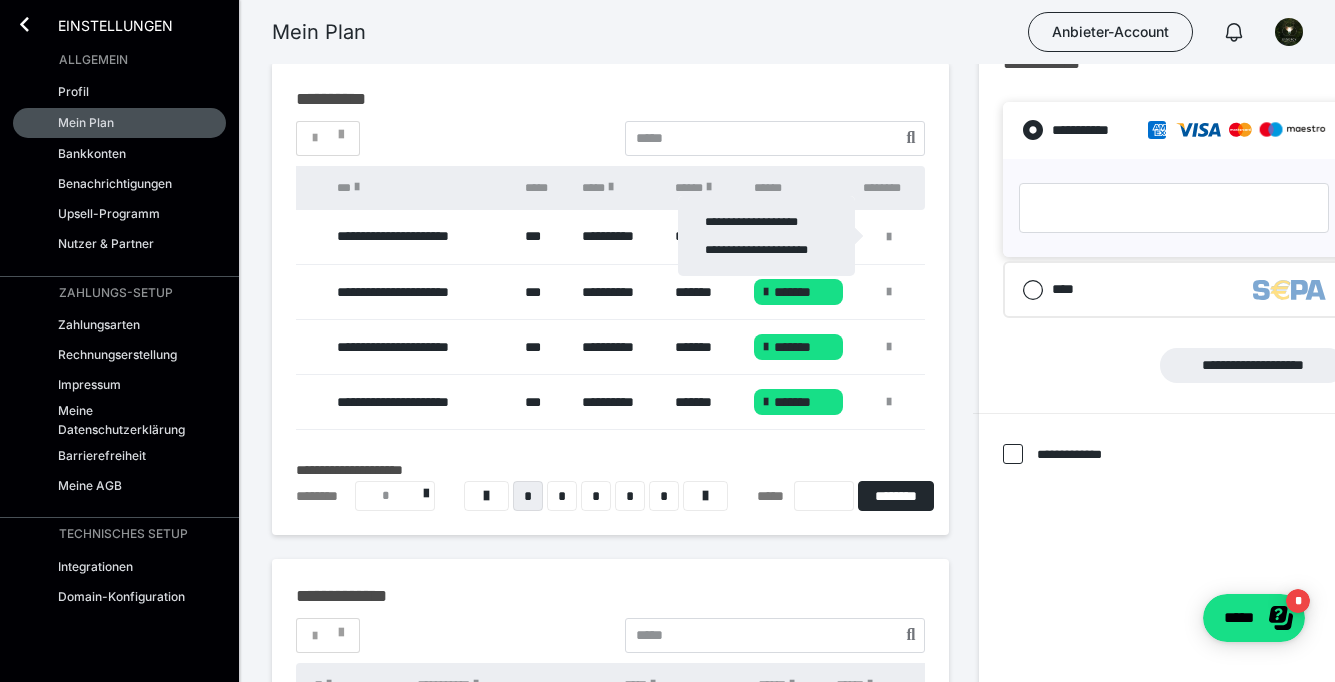 click at bounding box center [667, 341] 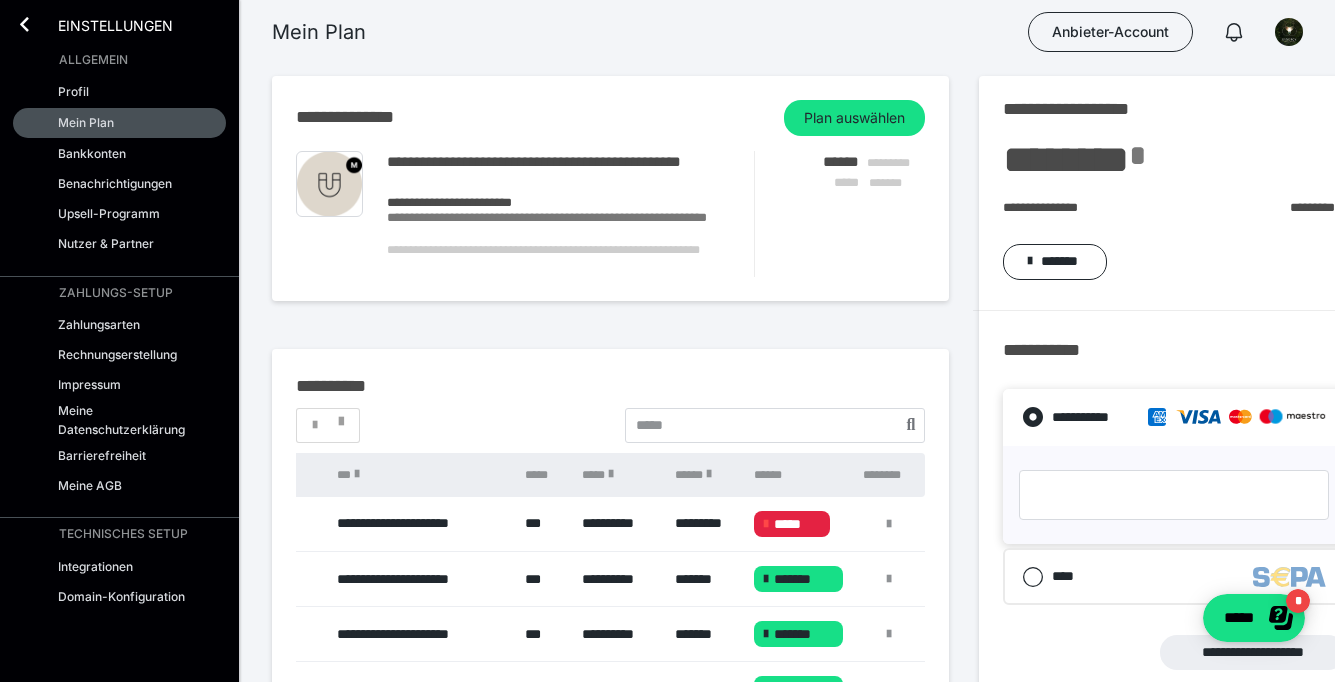scroll, scrollTop: 0, scrollLeft: 0, axis: both 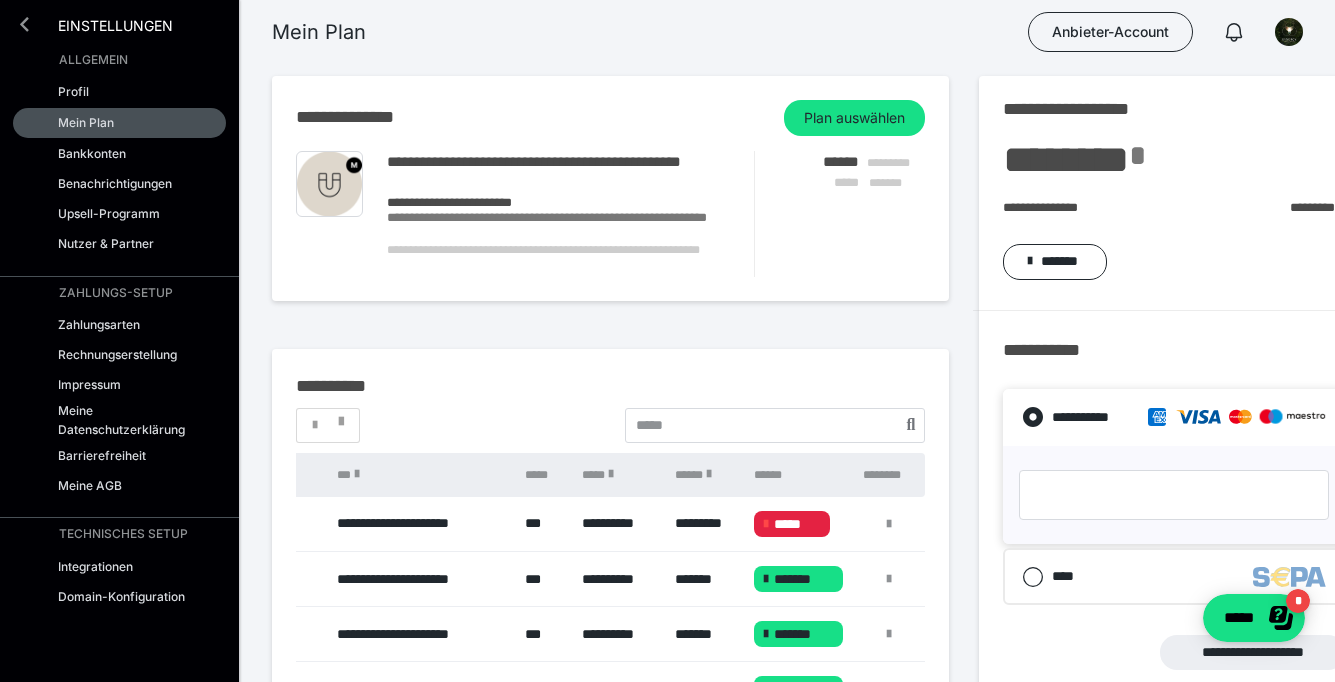click at bounding box center [24, 24] 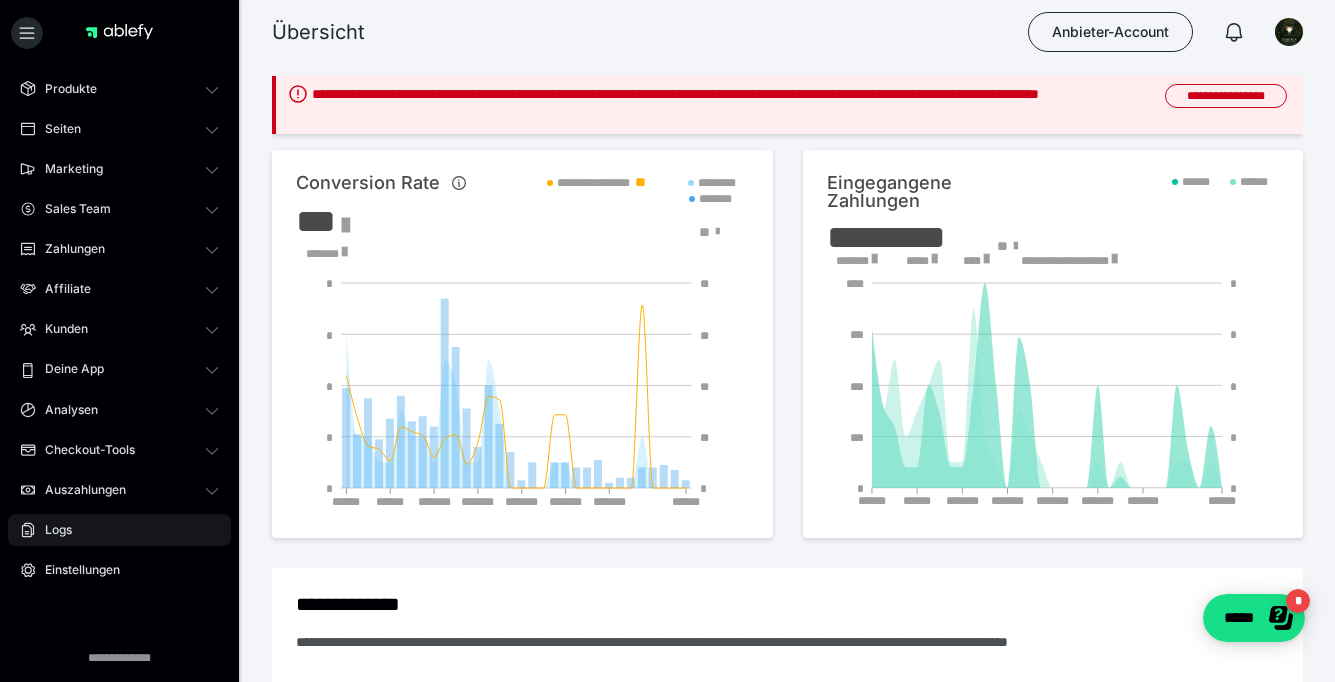 scroll, scrollTop: 42, scrollLeft: 0, axis: vertical 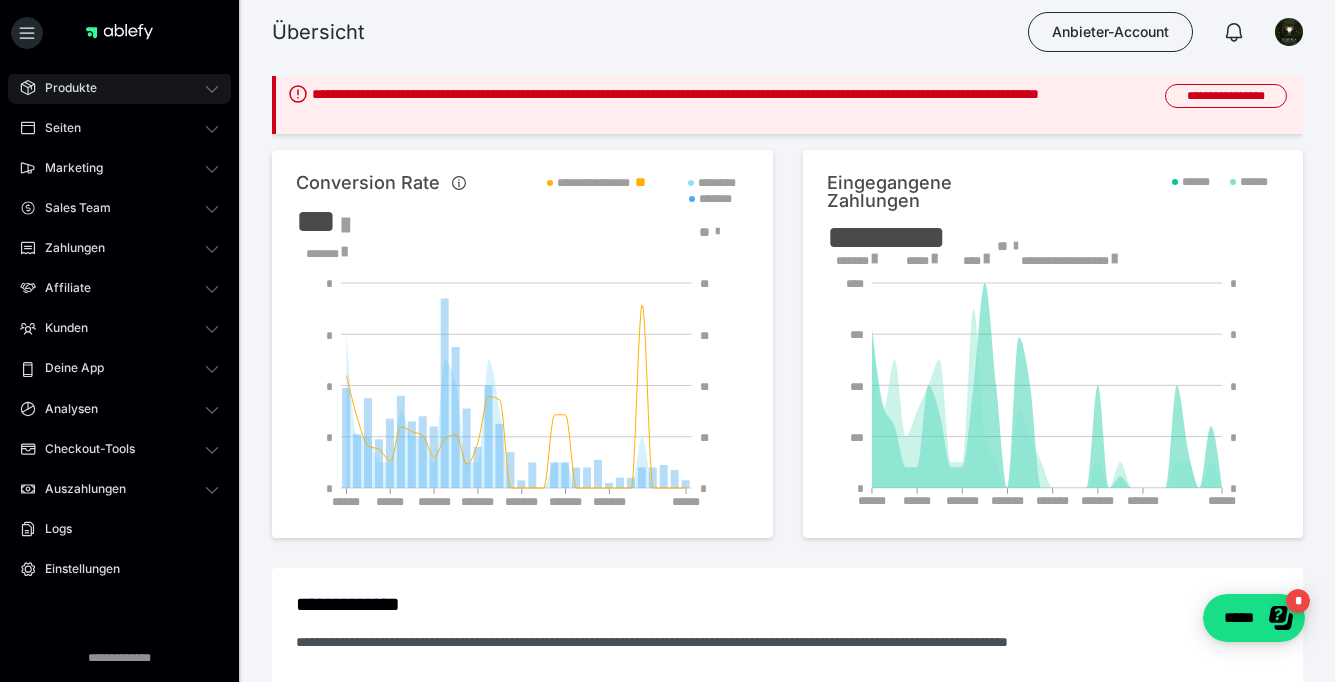 click on "Produkte" at bounding box center (64, 88) 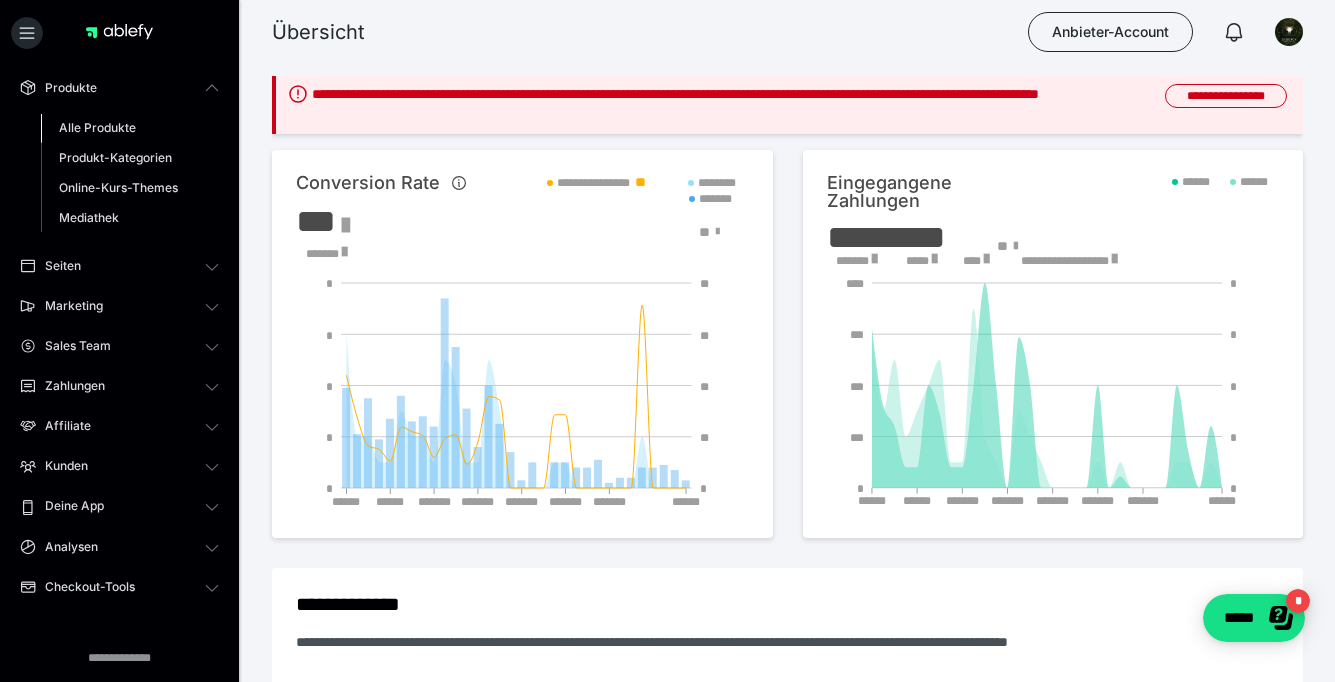 click on "Alle Produkte" at bounding box center [97, 127] 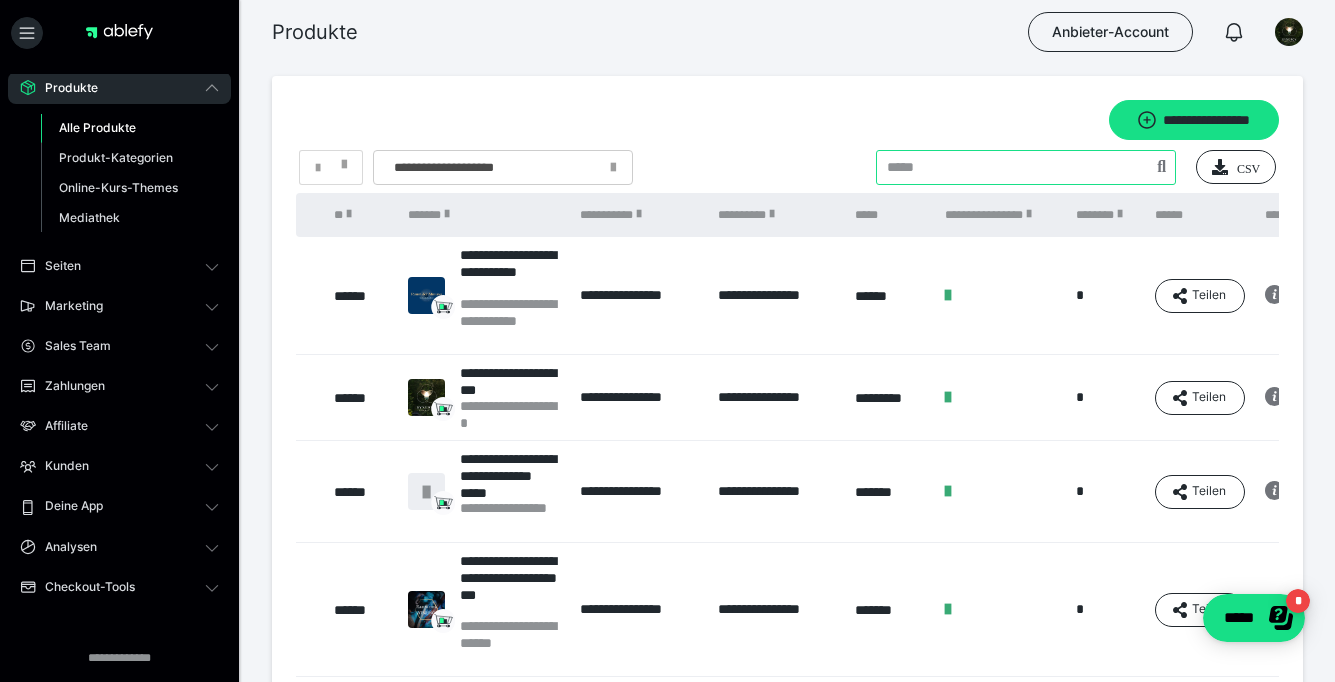 click at bounding box center (1026, 167) 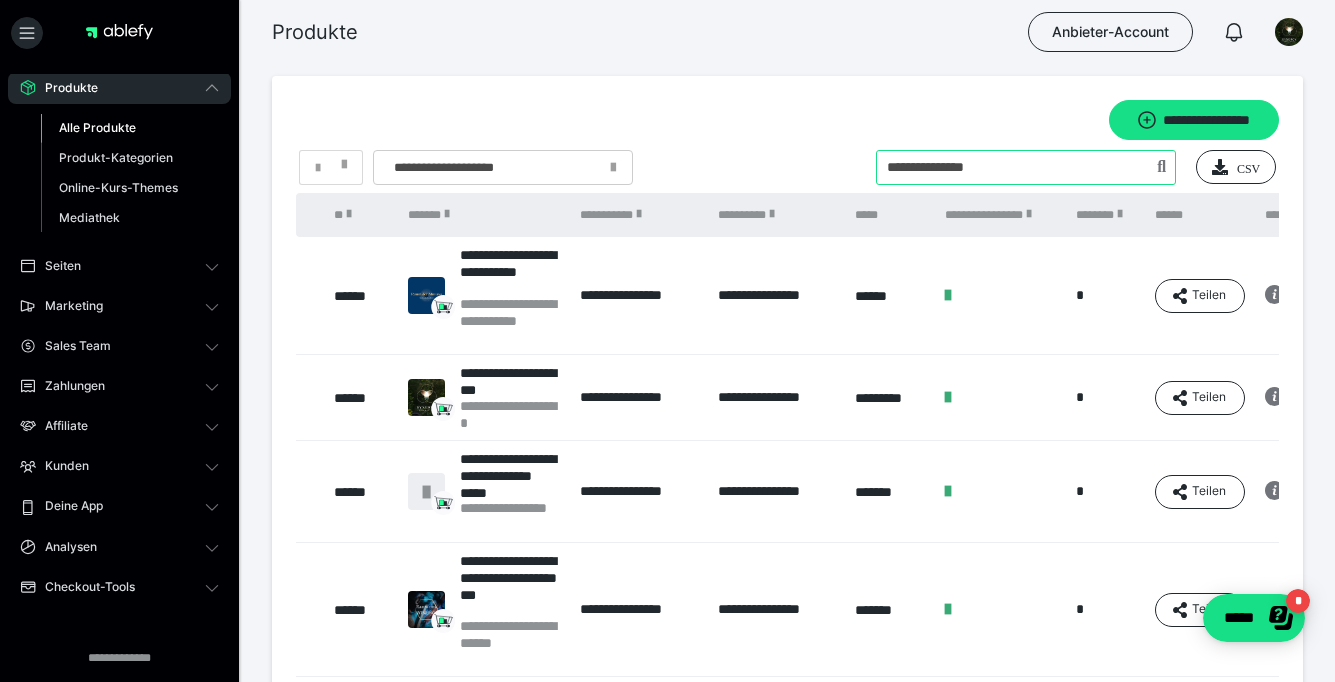 type on "**********" 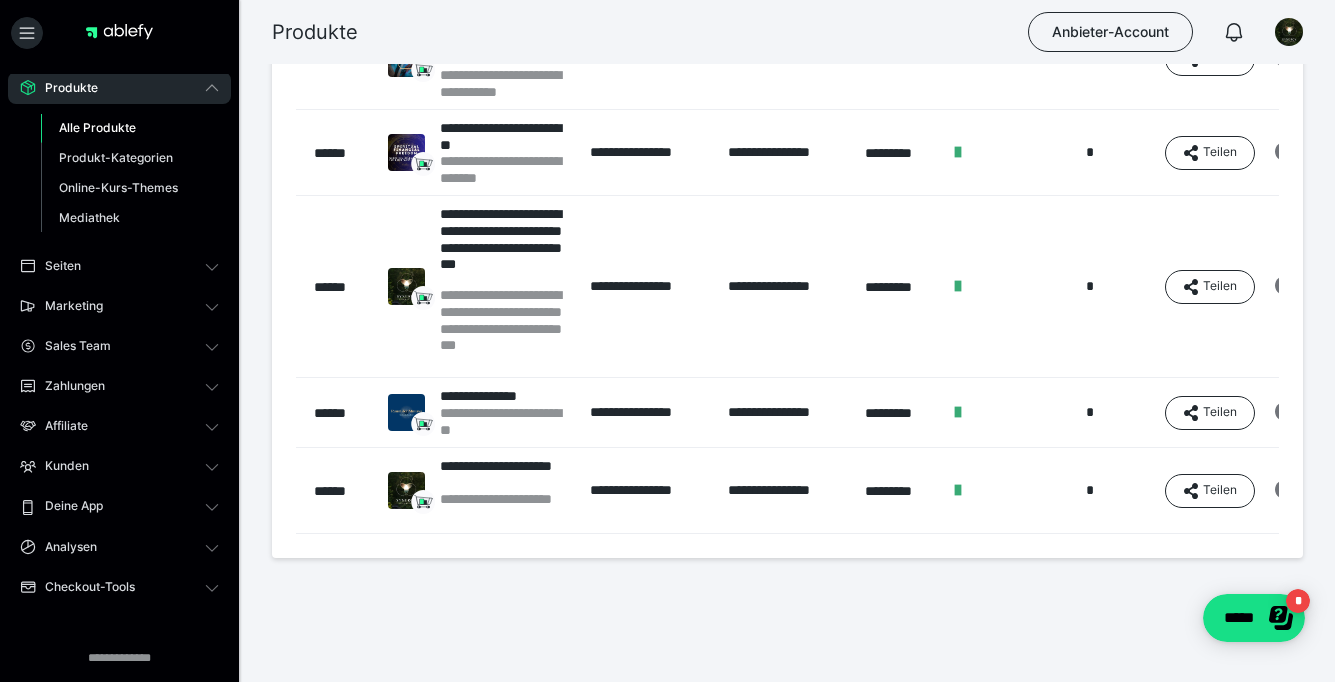 scroll, scrollTop: 417, scrollLeft: 0, axis: vertical 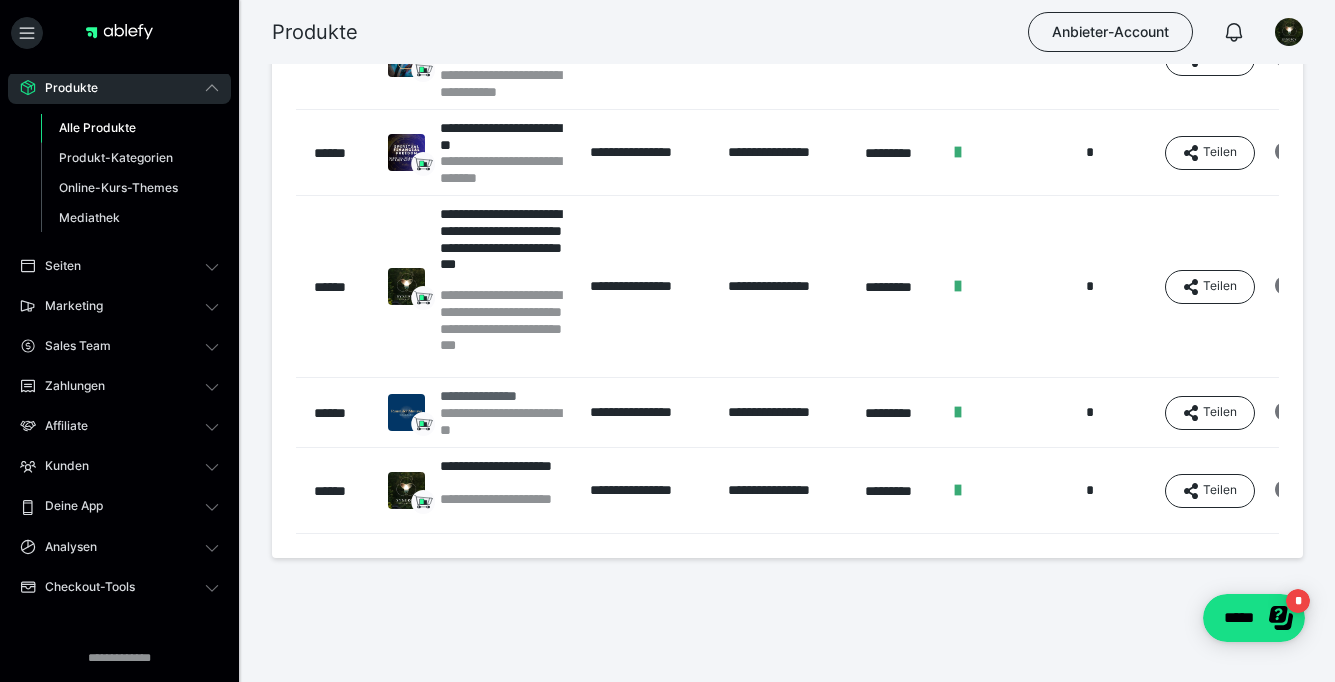 click on "**********" at bounding box center (505, 396) 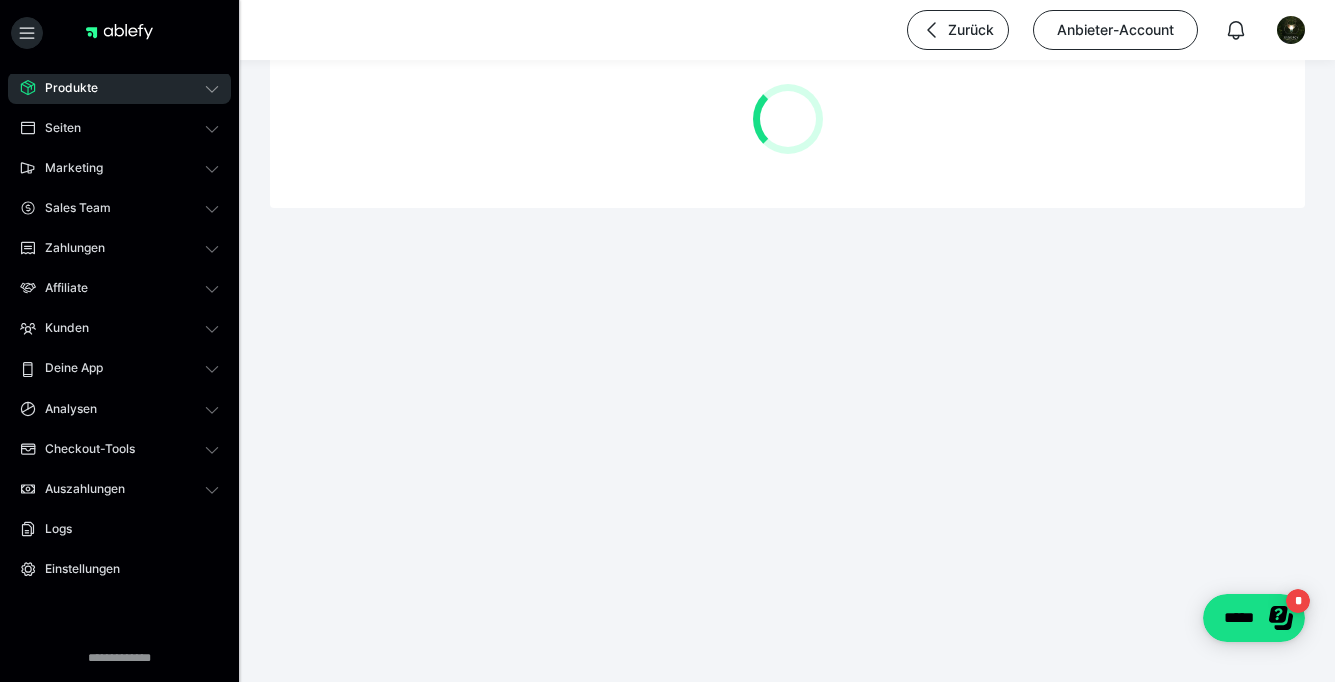 scroll, scrollTop: 0, scrollLeft: 0, axis: both 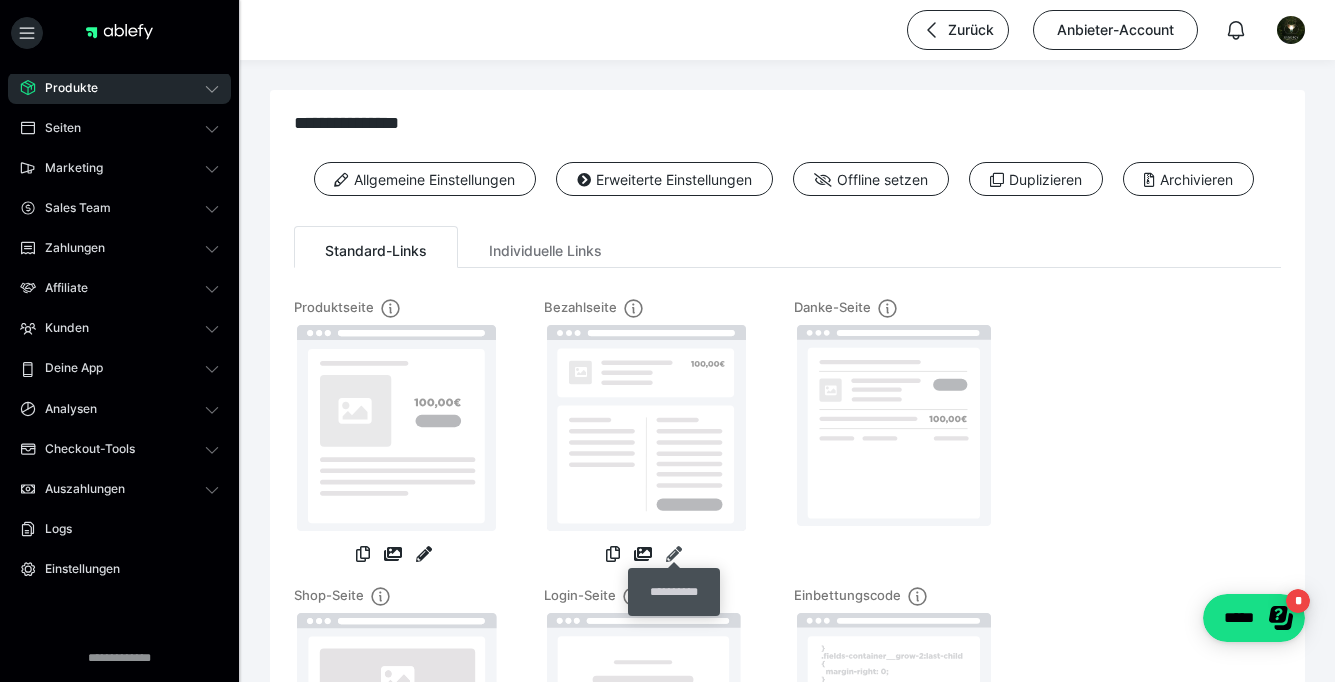 click at bounding box center [674, 554] 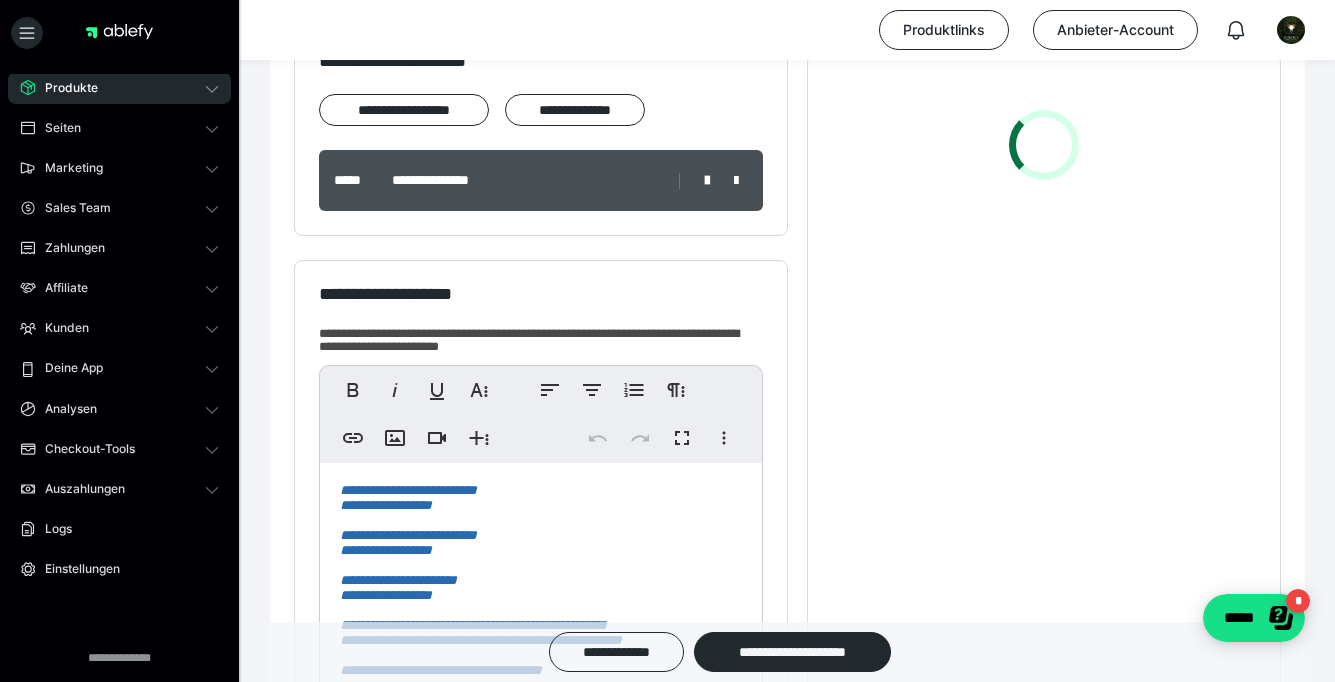 scroll, scrollTop: 376, scrollLeft: 0, axis: vertical 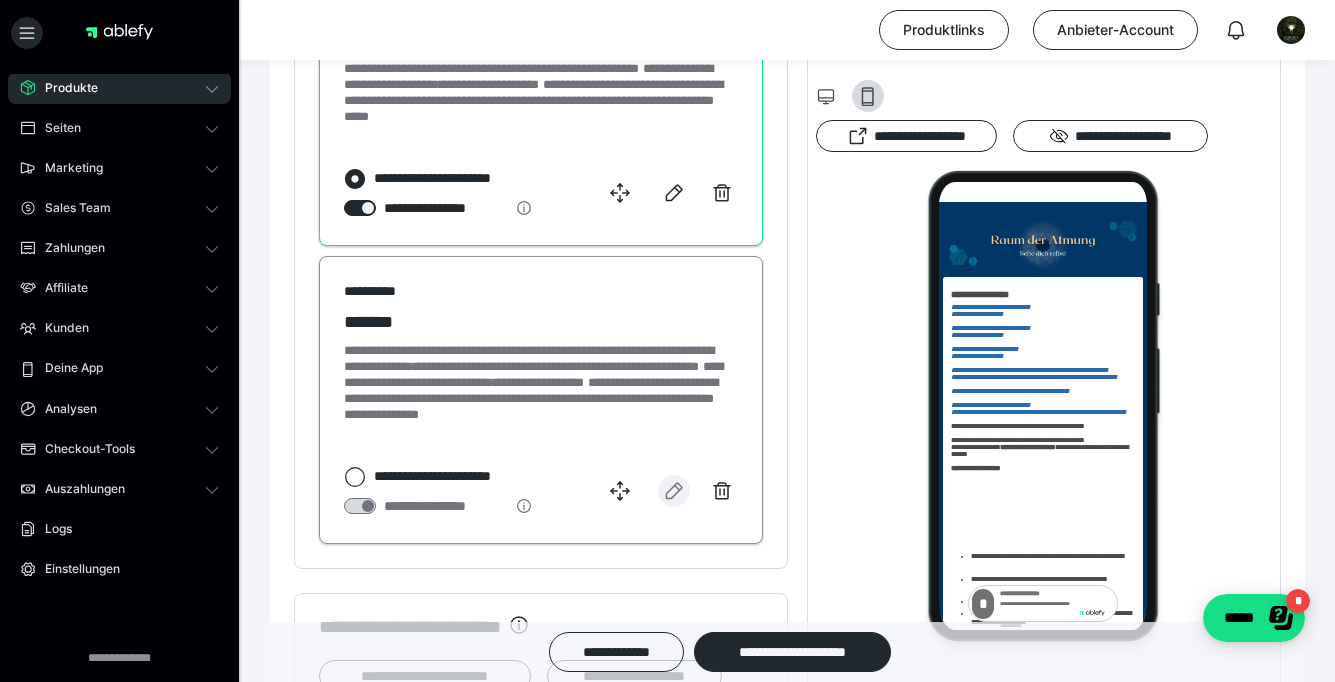 click 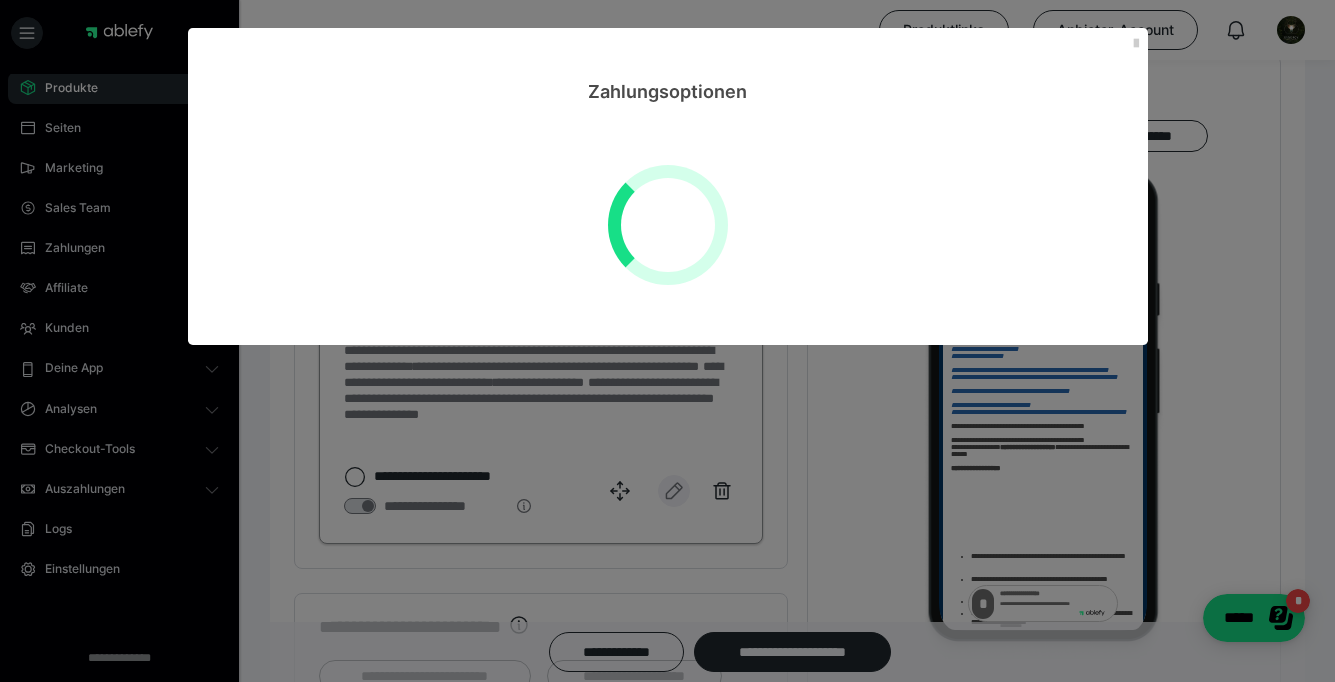 select on "1m" 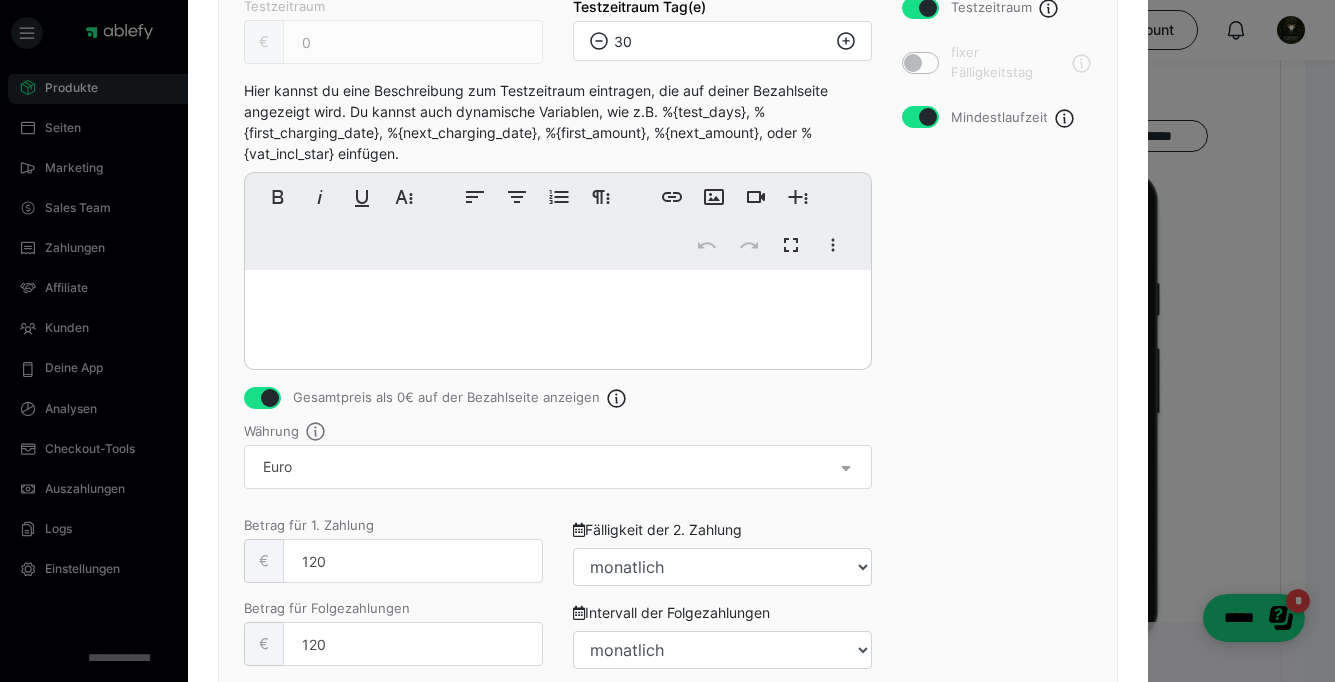 scroll, scrollTop: 373, scrollLeft: 0, axis: vertical 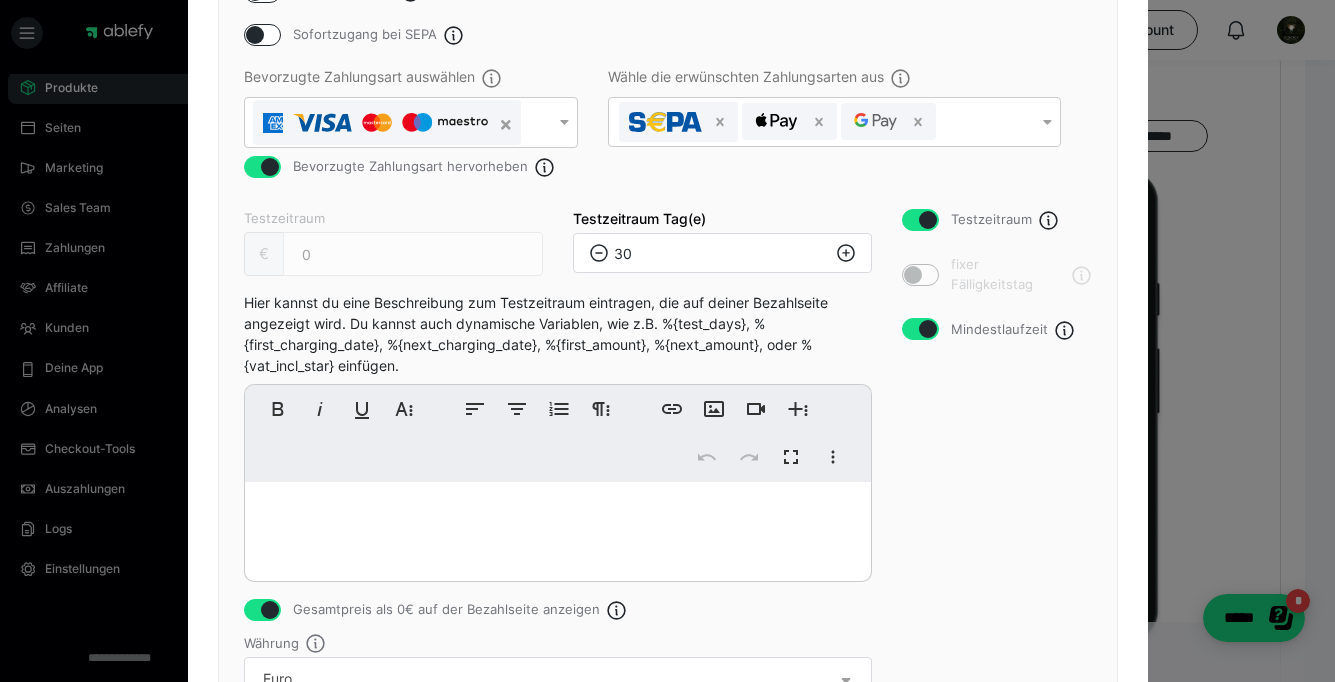 click at bounding box center (928, 220) 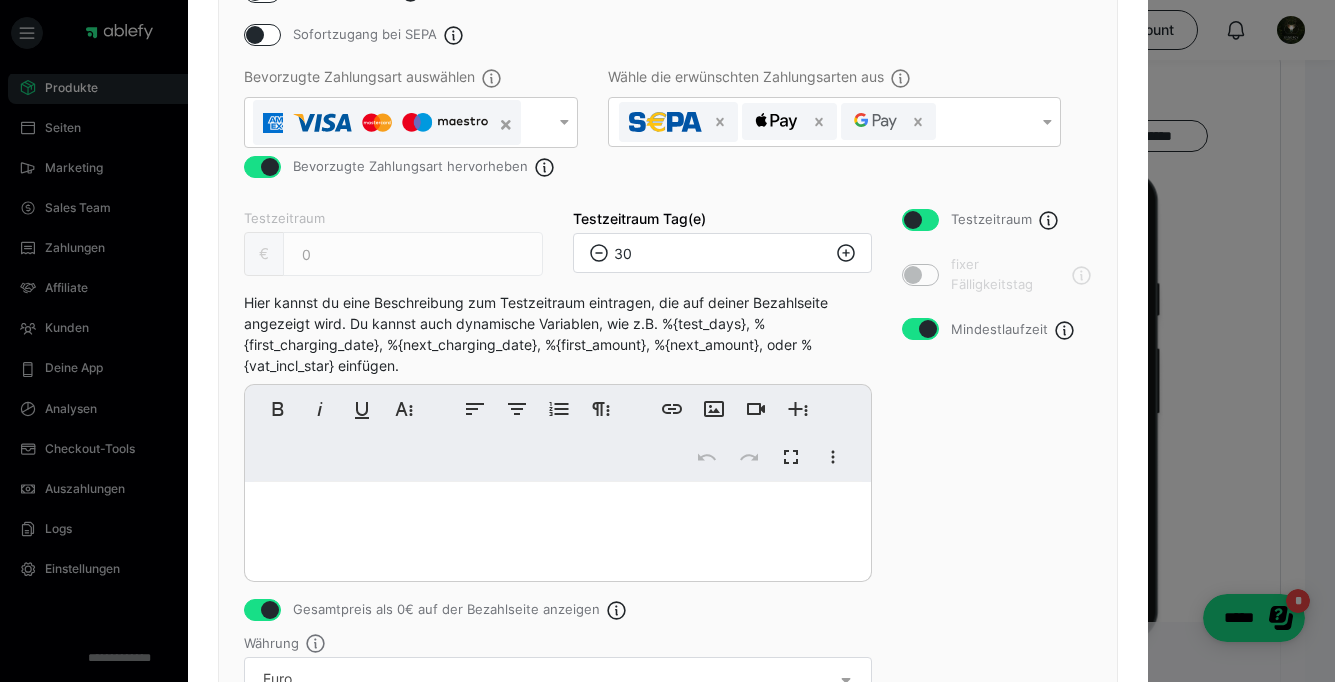 checkbox on "false" 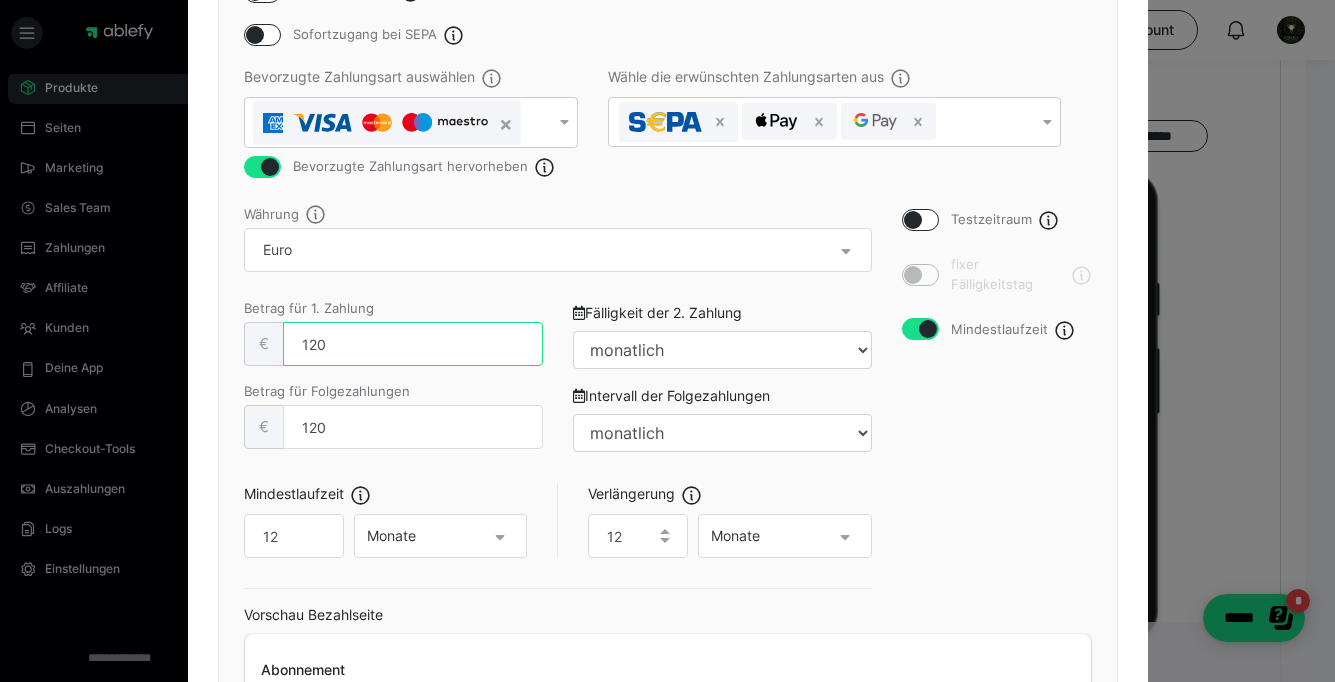 click on "120" at bounding box center (413, 344) 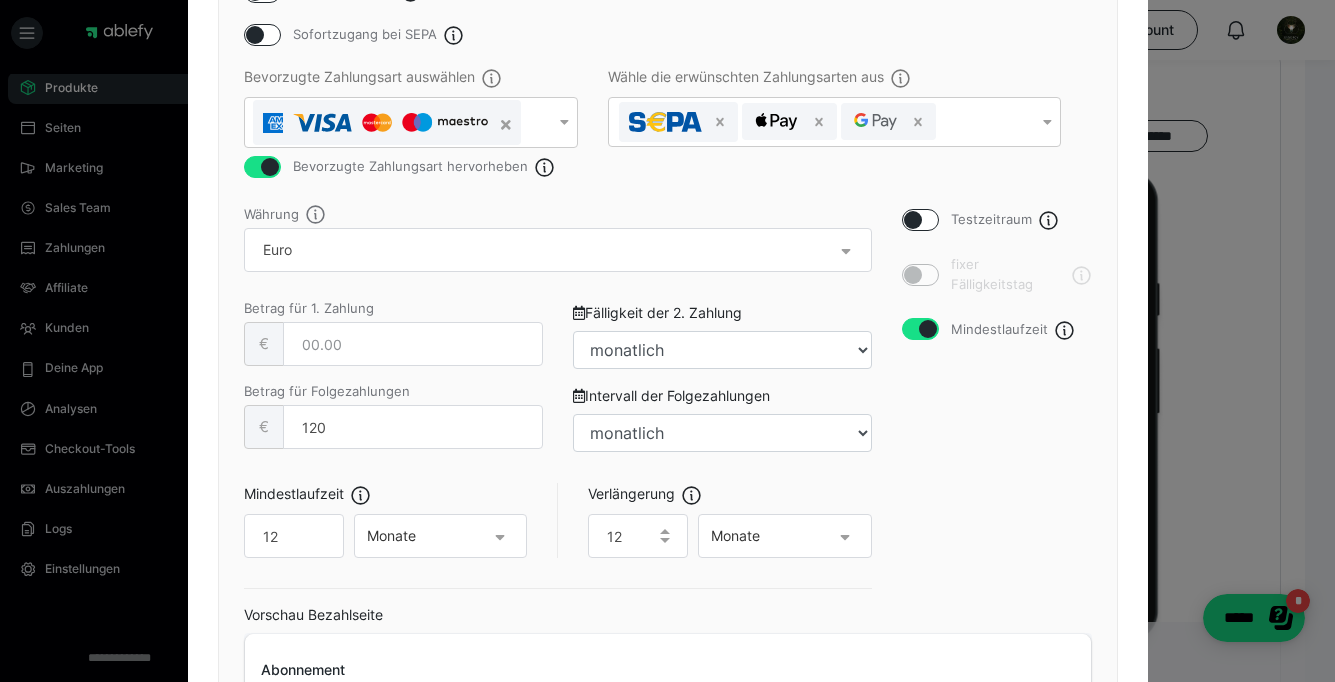click on "Bevorzugte Zahlungsart auswählen Bevorzugte Zahlungsart hervorheben Wähle die erwünschten Zahlungsarten aus" at bounding box center (668, 137) 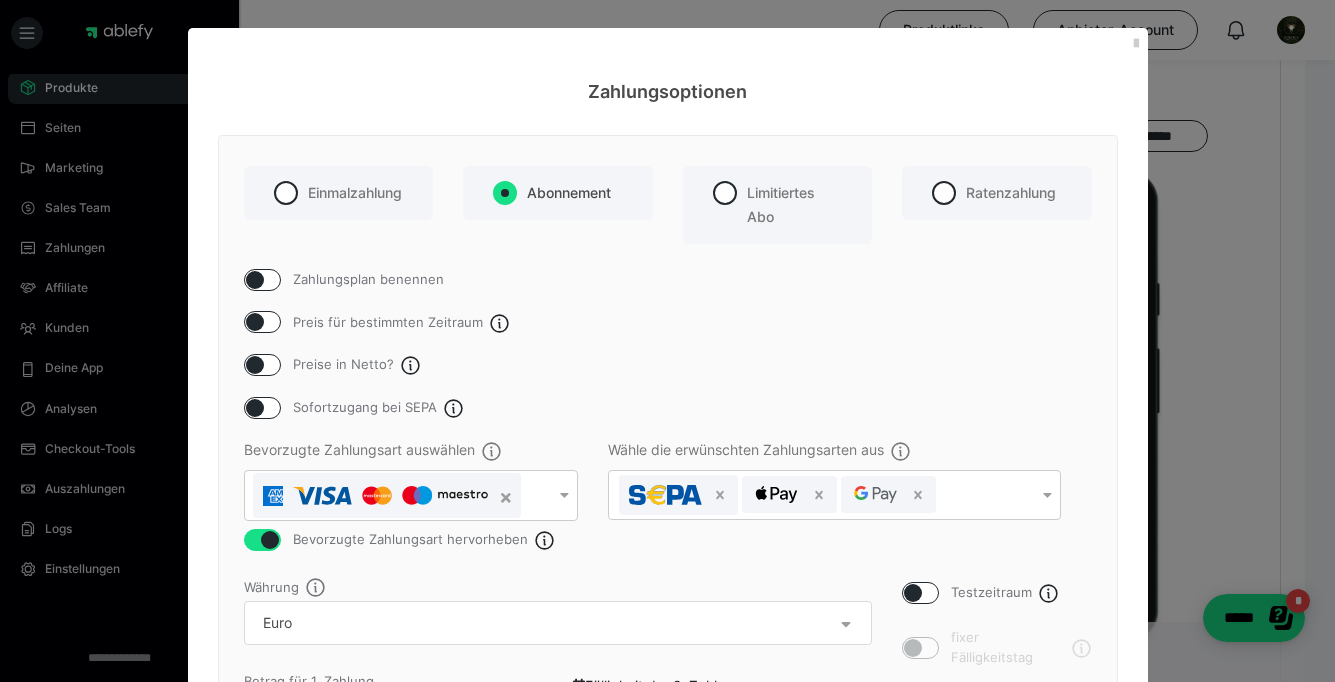 scroll, scrollTop: 281, scrollLeft: 0, axis: vertical 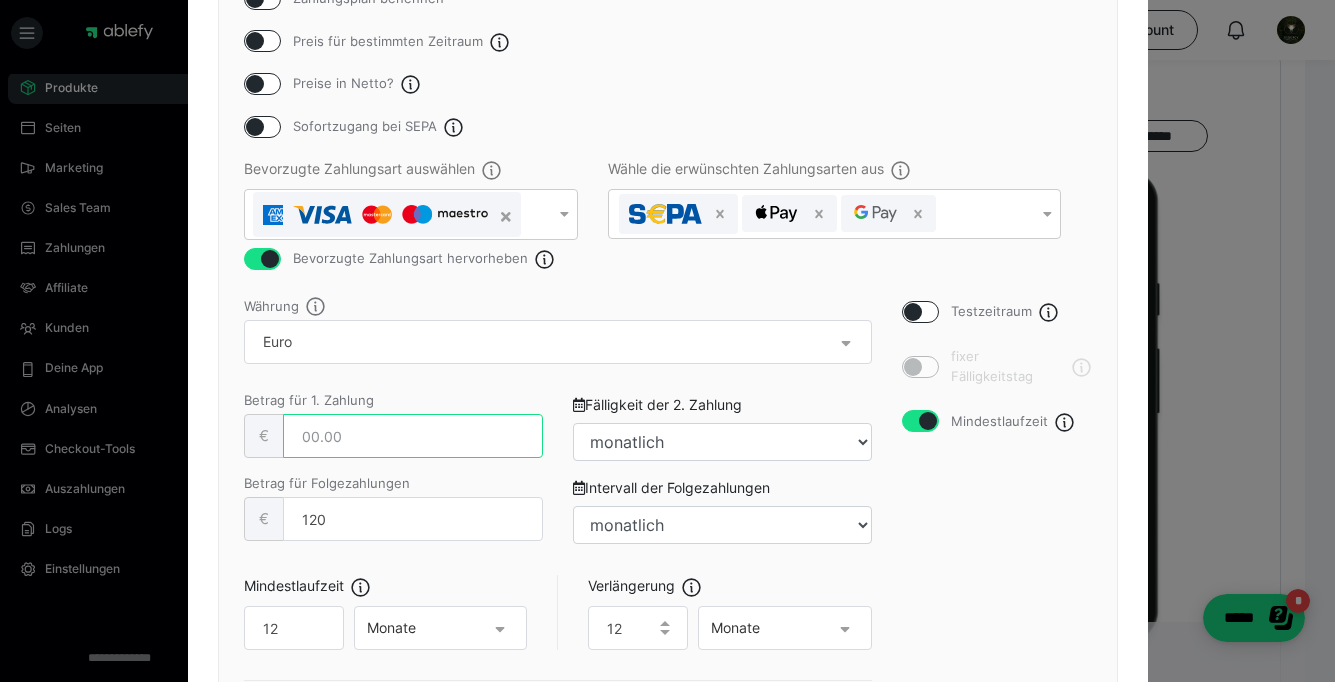 click at bounding box center (413, 436) 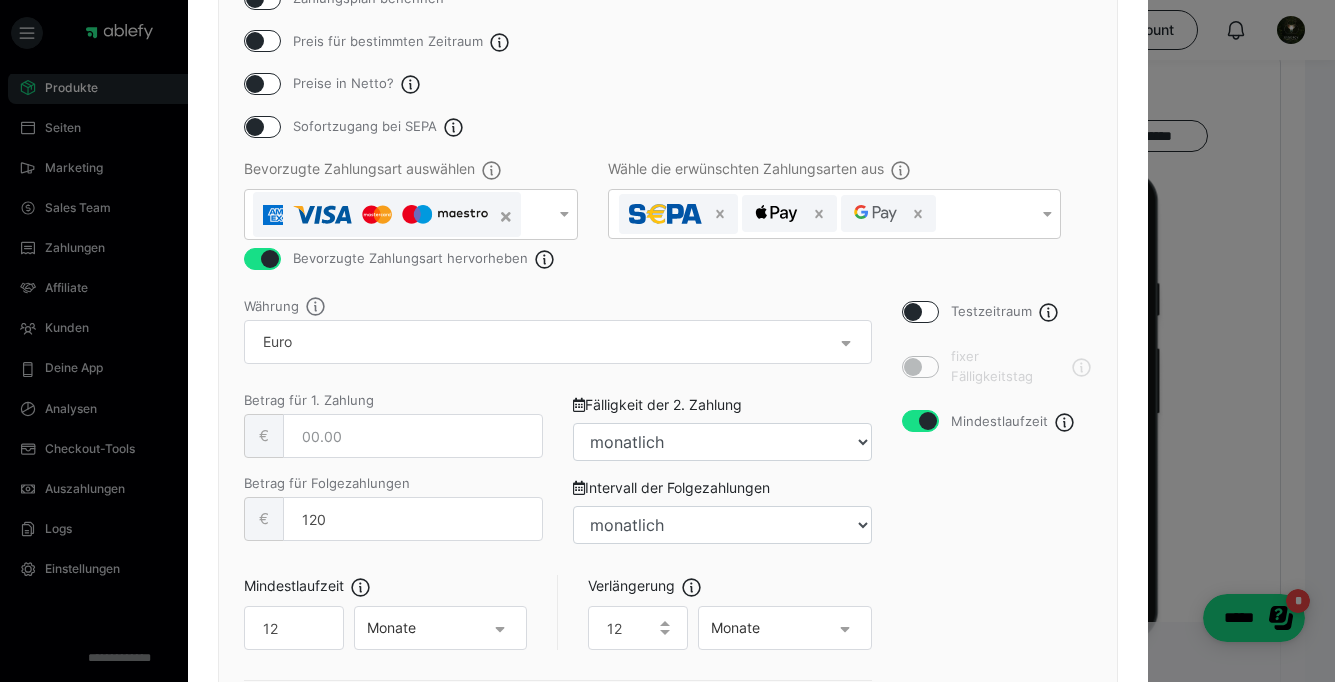 click on "Währung Betrag für 1. Zahlung € Fälligkeit der 2. Zahlung täglich jeden 2. Tag jeden 3. Tag jeden 4. Tag jeden 5. Tag jeden 6. Tag wöchentlich jeden 8. Tag jeden 9. Tag jeden 10. Tag jeden 11. Tag jeden 12. Tag jeden 13. Tag 14-tägig jeden 15. Tag jeden 16. Tag jeden 17. Tag jeden 18. Tag jeden 19. Tag jeden 20. Tag jede 3. Woche jeden 22. Tag jeden 23. Tag jeden 24. Tag jeden 25. Tag jeden 26. Tag jeden 27. Tag jede 4. Woche monatlich jeden 2. Monat vierteljährlich jeden 4. Monat jeden 5. Monat halbjährlich jeden 7. Monat jeden 8. Monat jeden 9. Monat jeden 10. Monat jeden 11. Monat jährlich jedes 2. Jahr Betrag für Folgezahlungen € 120 Intervall der Folgezahlungen täglich jeden 2. Tag jeden 3. Tag jeden 4. Tag jeden 5. Tag jeden 6. Tag wöchentlich jeden 8. Tag jeden 9. Tag jeden 10. Tag jeden 11. Tag jeden 12. Tag jeden 13. Tag 14-tägig jeden 15. Tag jeden 16. Tag jeden 17. Tag jeden 18. Tag jeden 19. Tag jeden 20. Tag jede 3. Woche jeden 22. Tag jeden 23. Tag jeden 24. Tag jeden 25. Tag" at bounding box center (558, 430) 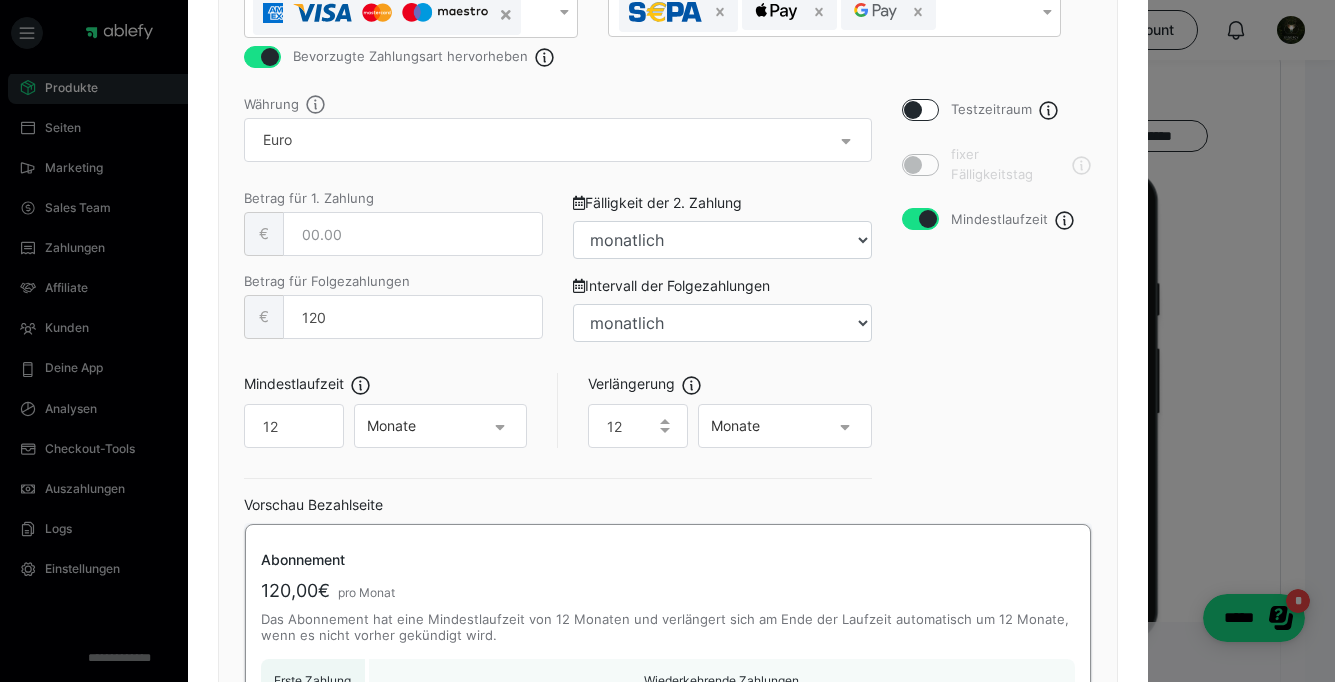 scroll, scrollTop: 481, scrollLeft: 0, axis: vertical 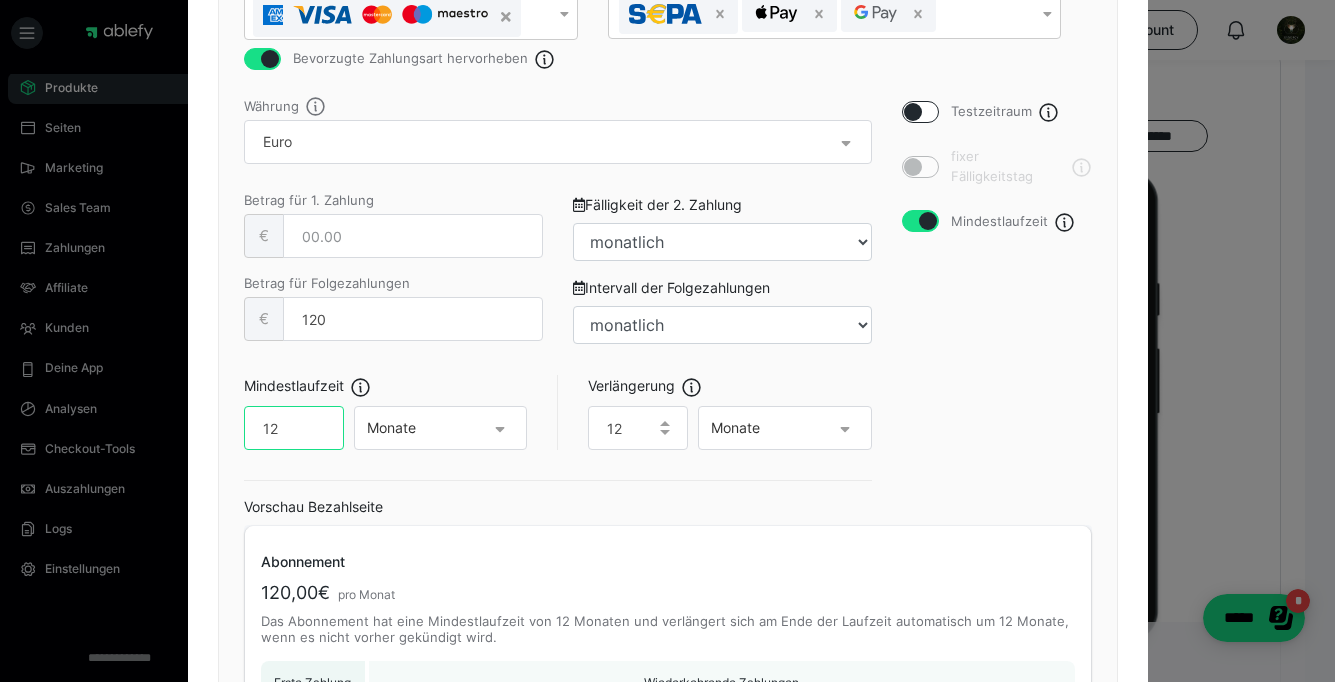 click on "12" at bounding box center (294, 428) 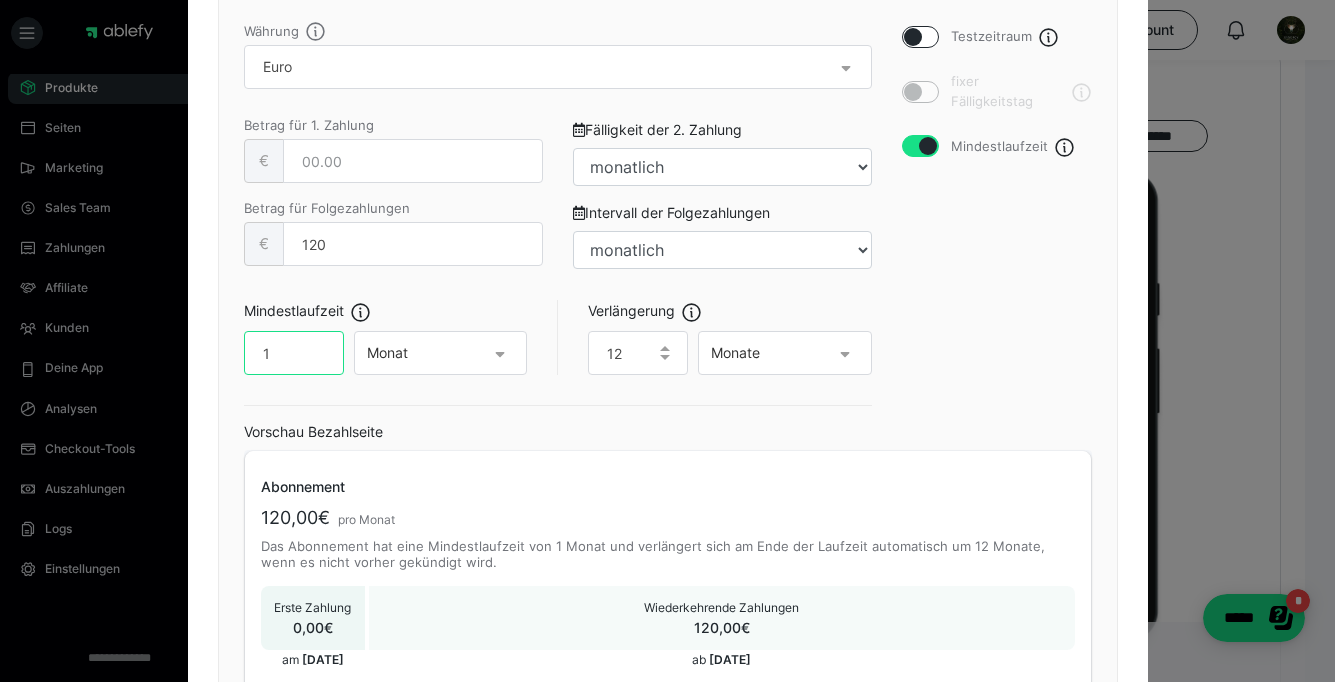 scroll, scrollTop: 661, scrollLeft: 0, axis: vertical 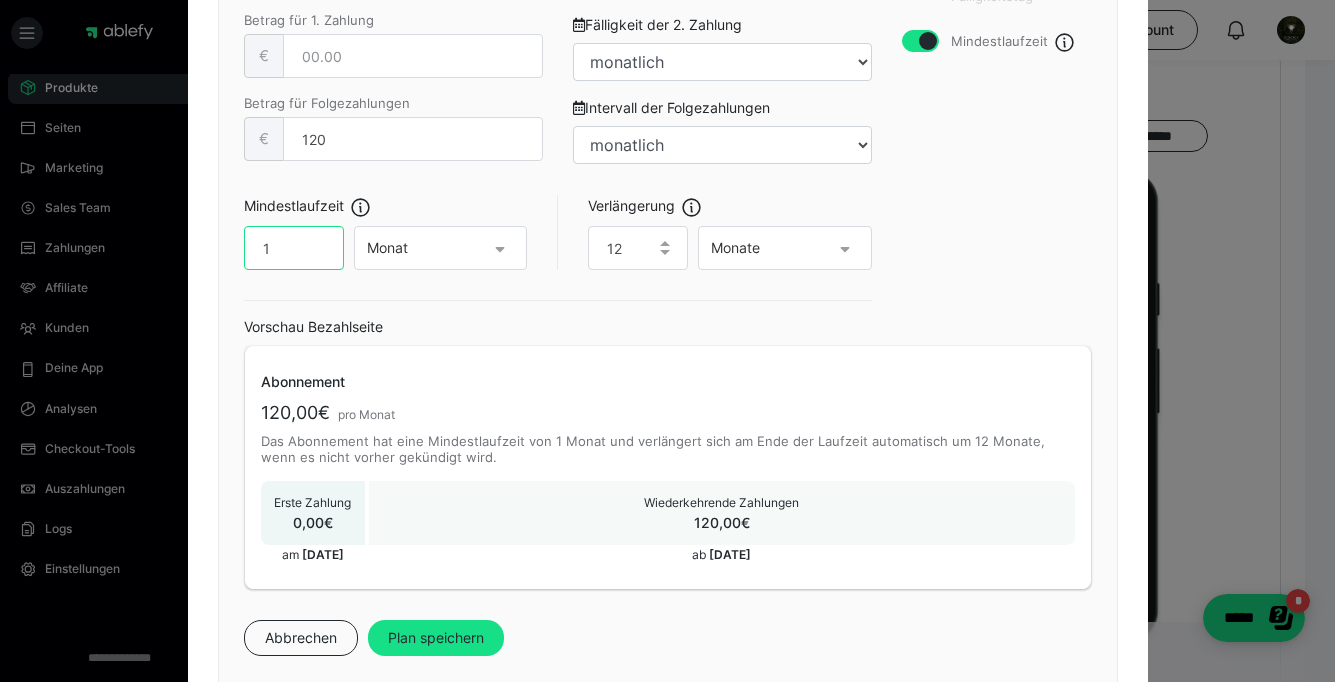 type on "1" 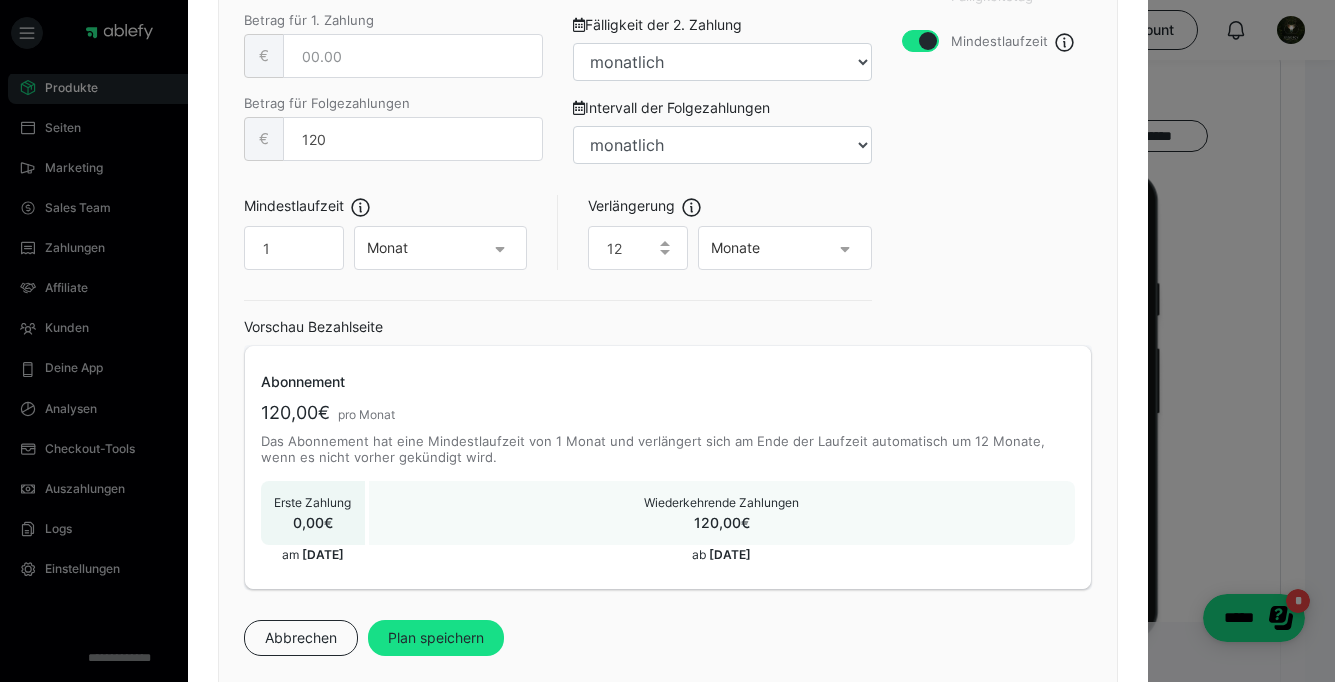 click on "Mindestlaufzeit 1 Monat Verlängerung 12 Monate" at bounding box center (558, 248) 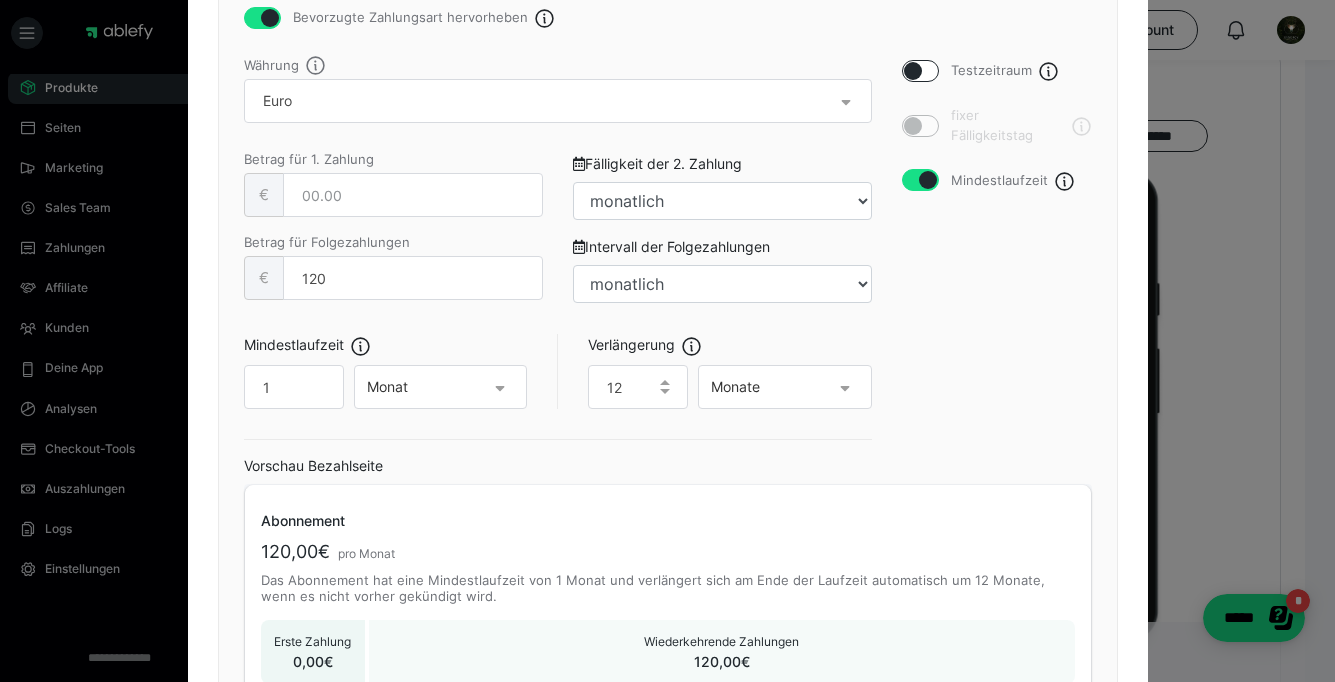 scroll, scrollTop: 360, scrollLeft: 0, axis: vertical 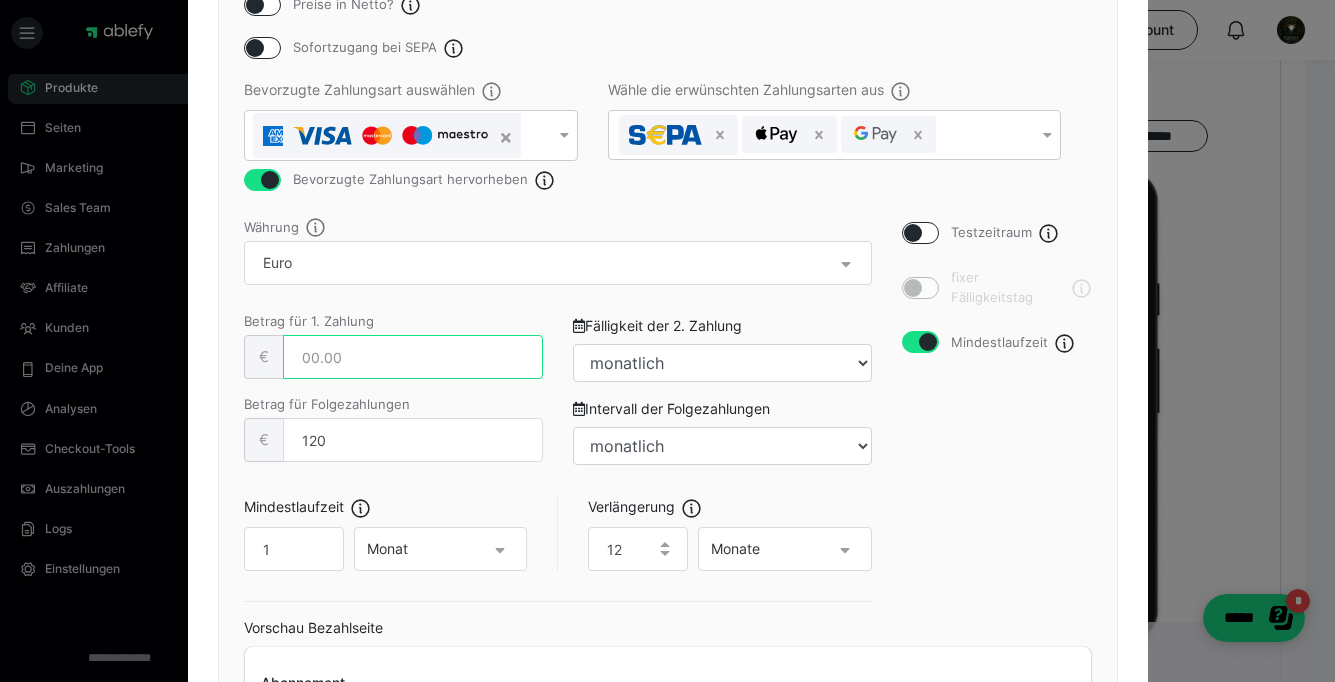click at bounding box center (413, 357) 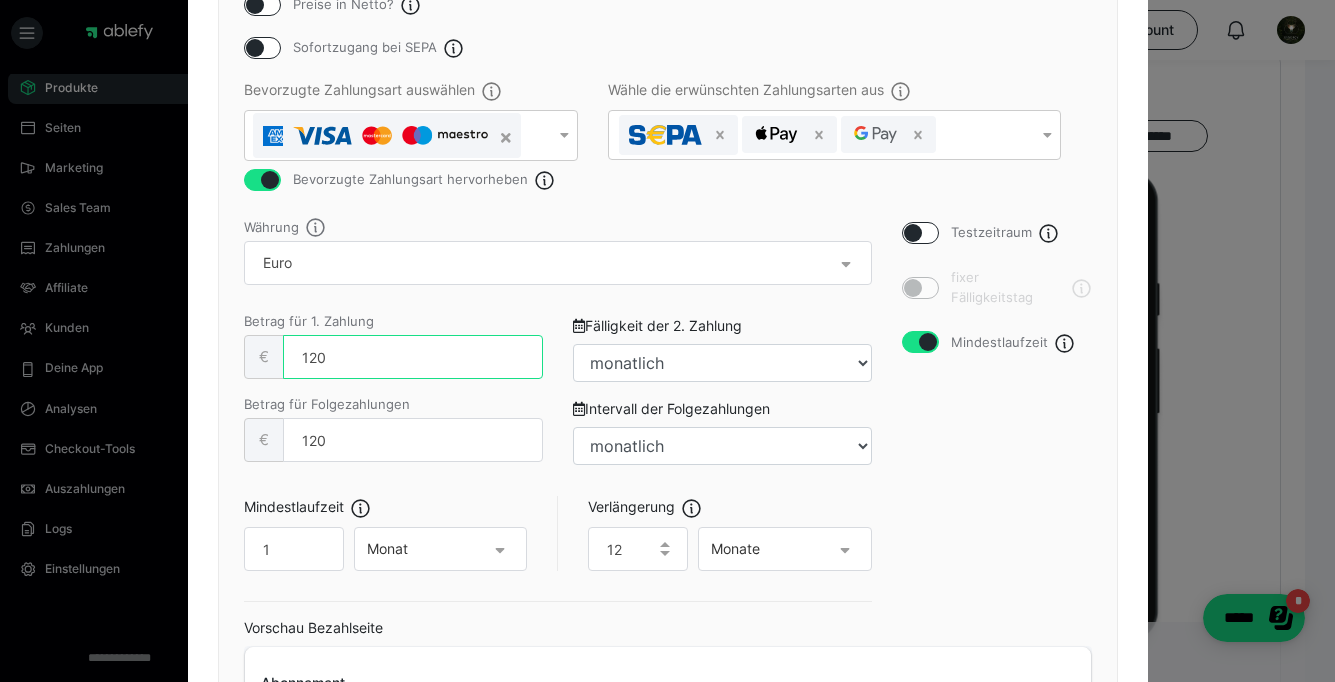 type on "120" 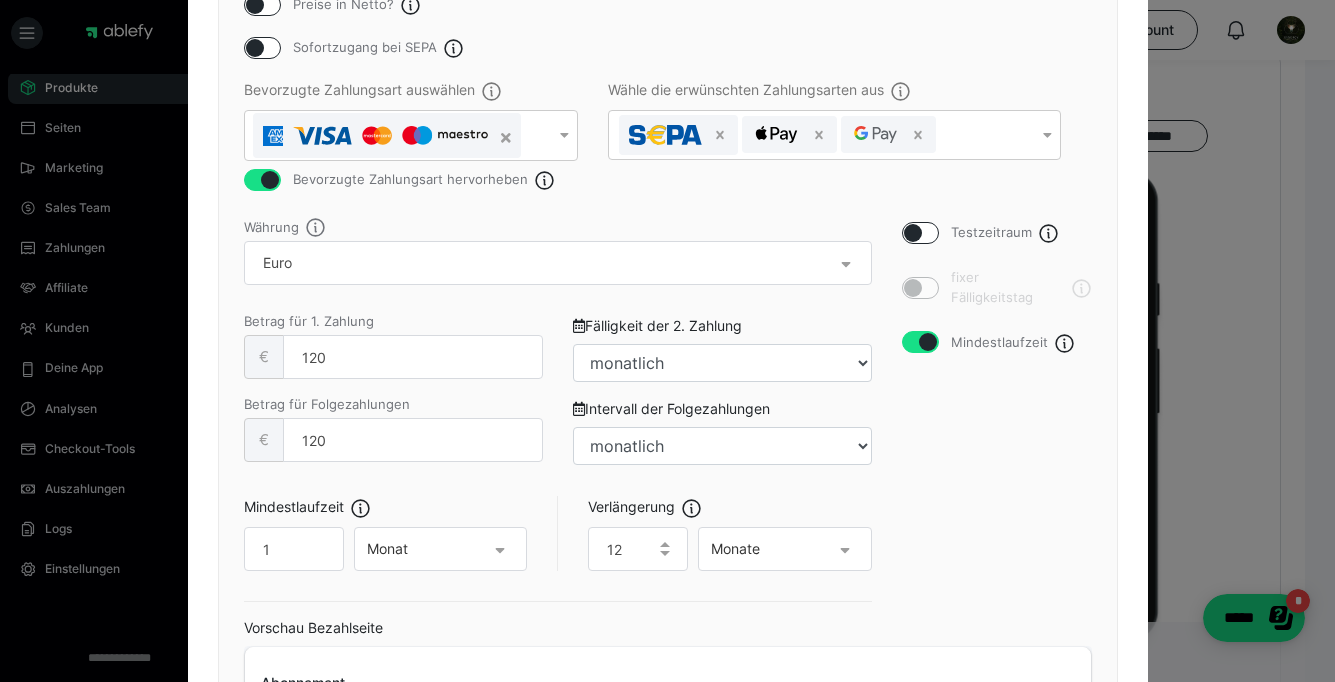 click on "Mindestlaufzeit 1 Monat" at bounding box center (401, 533) 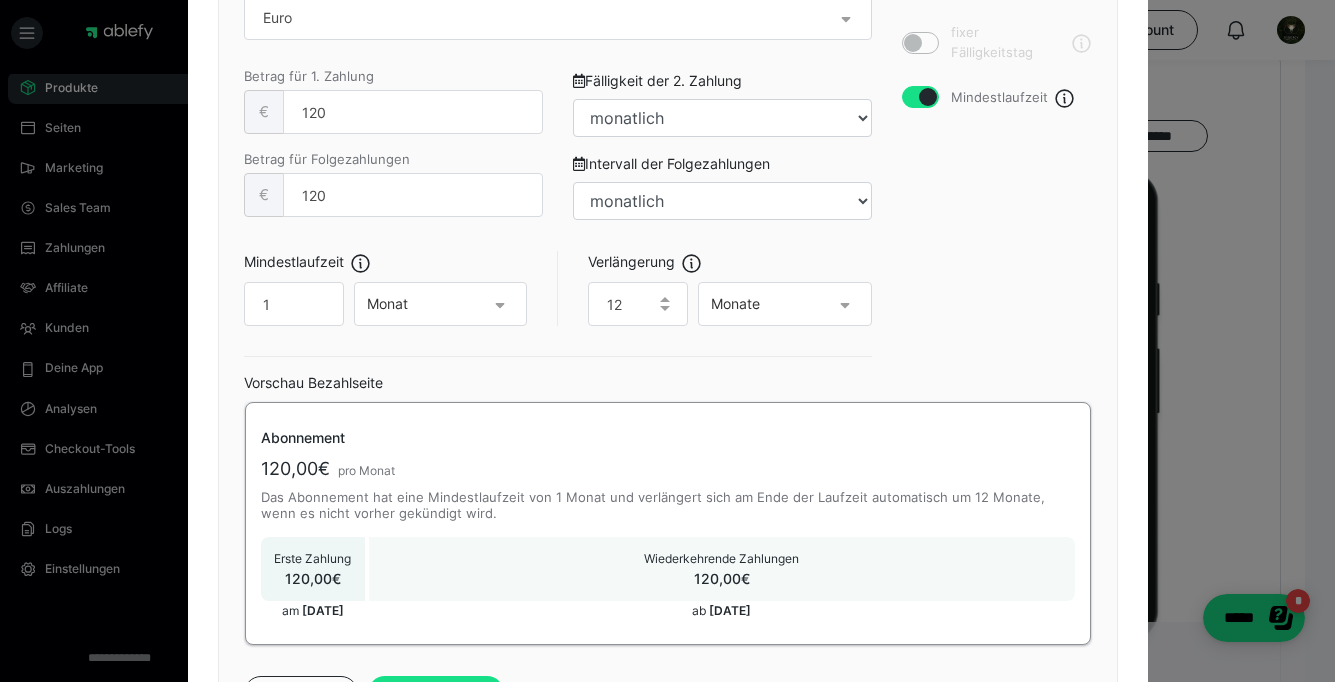 scroll, scrollTop: 263, scrollLeft: 0, axis: vertical 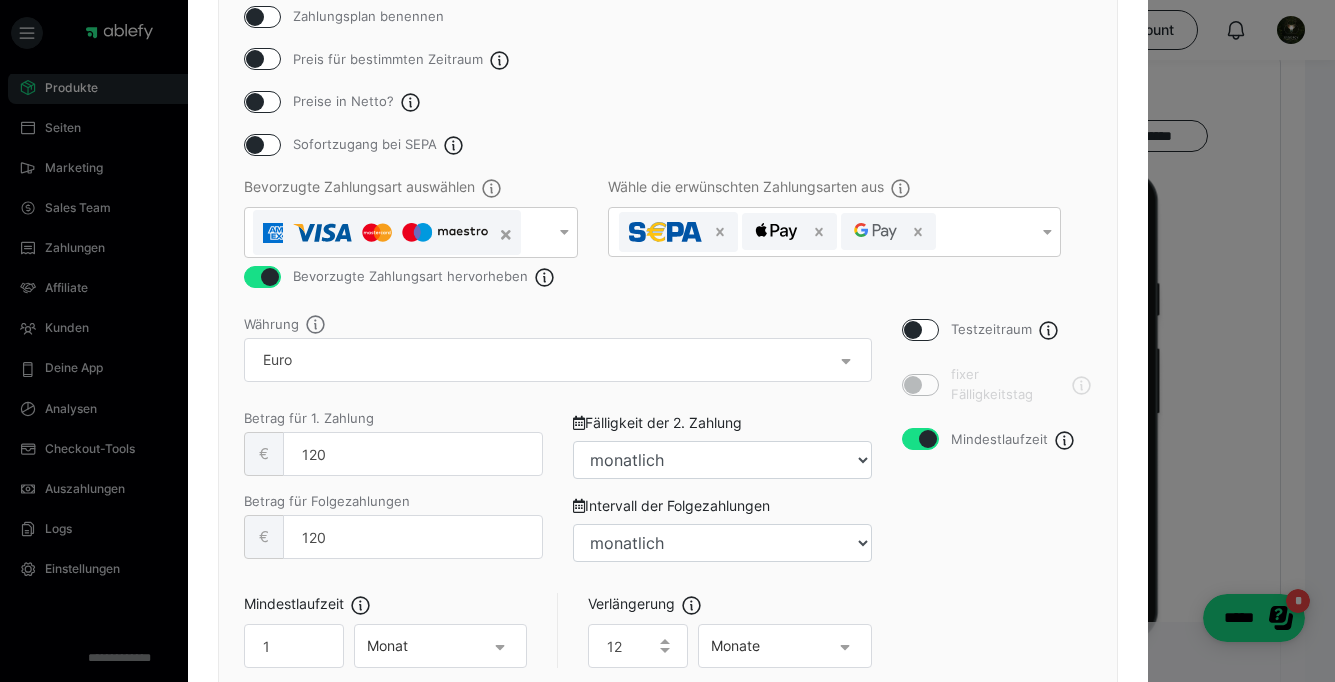 click on "Wähle die erwünschten Zahlungsarten aus" at bounding box center [834, 243] 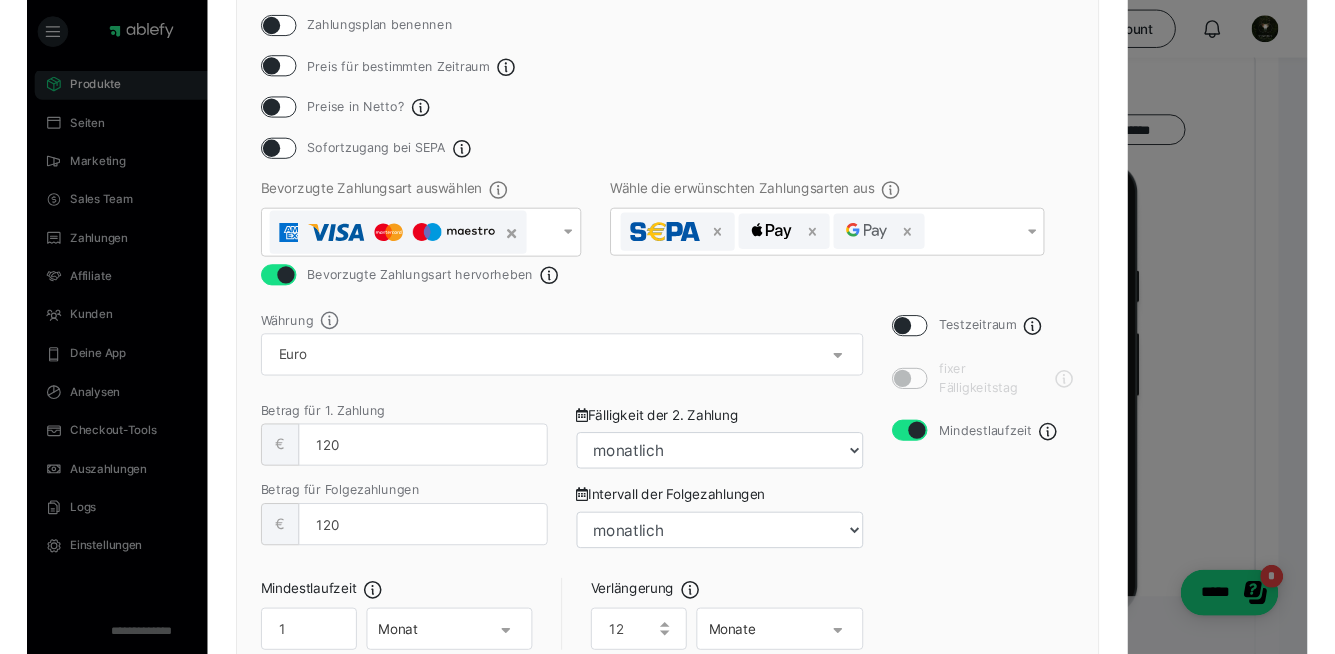 scroll, scrollTop: 245, scrollLeft: 0, axis: vertical 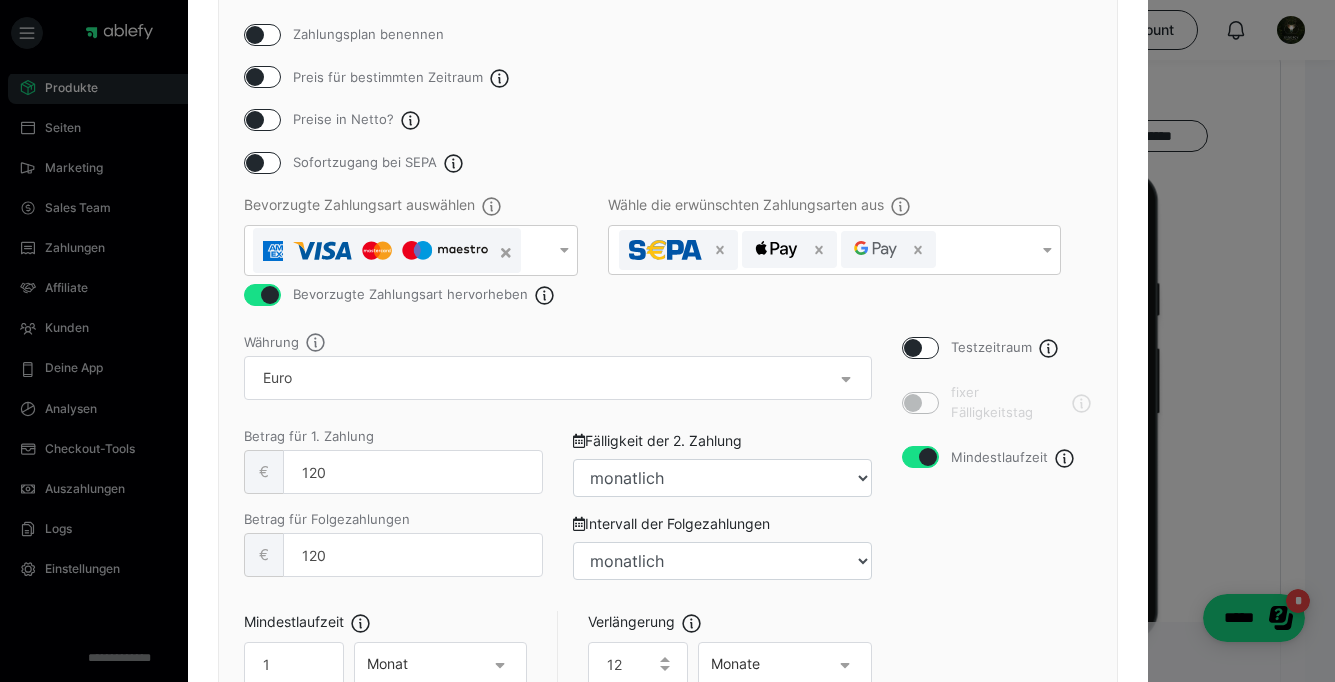 click at bounding box center (913, 348) 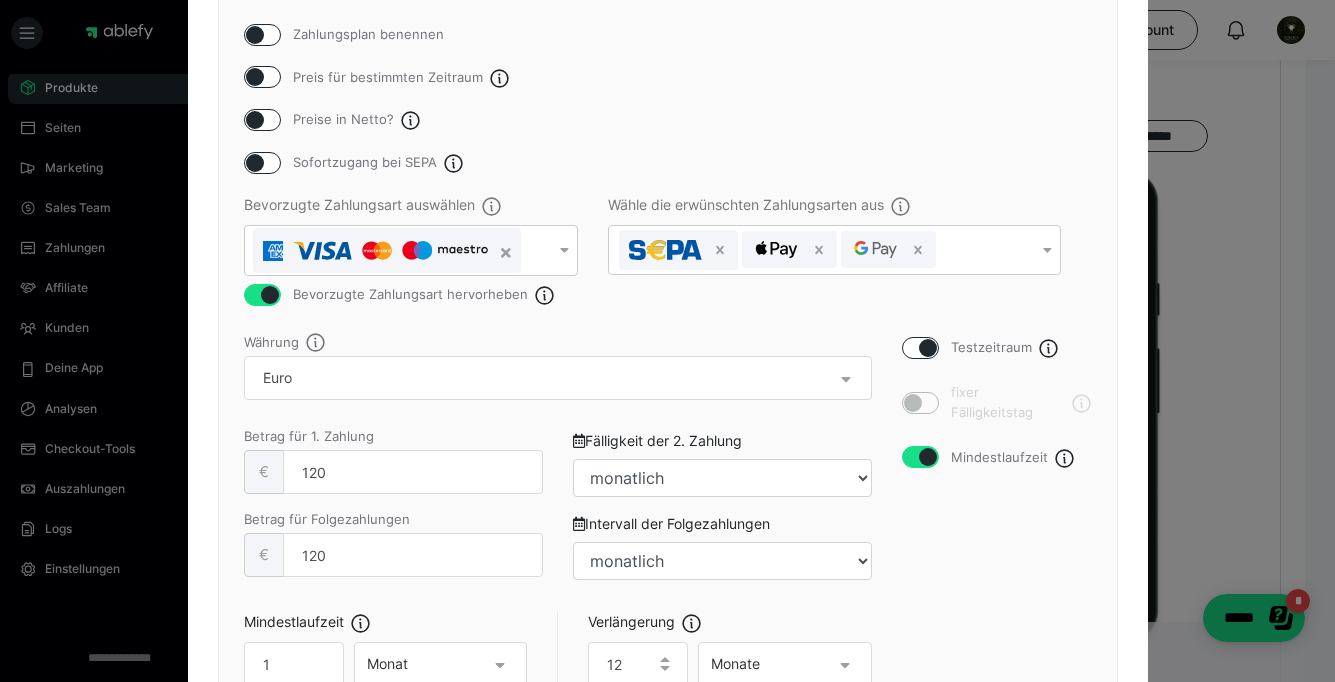 checkbox on "true" 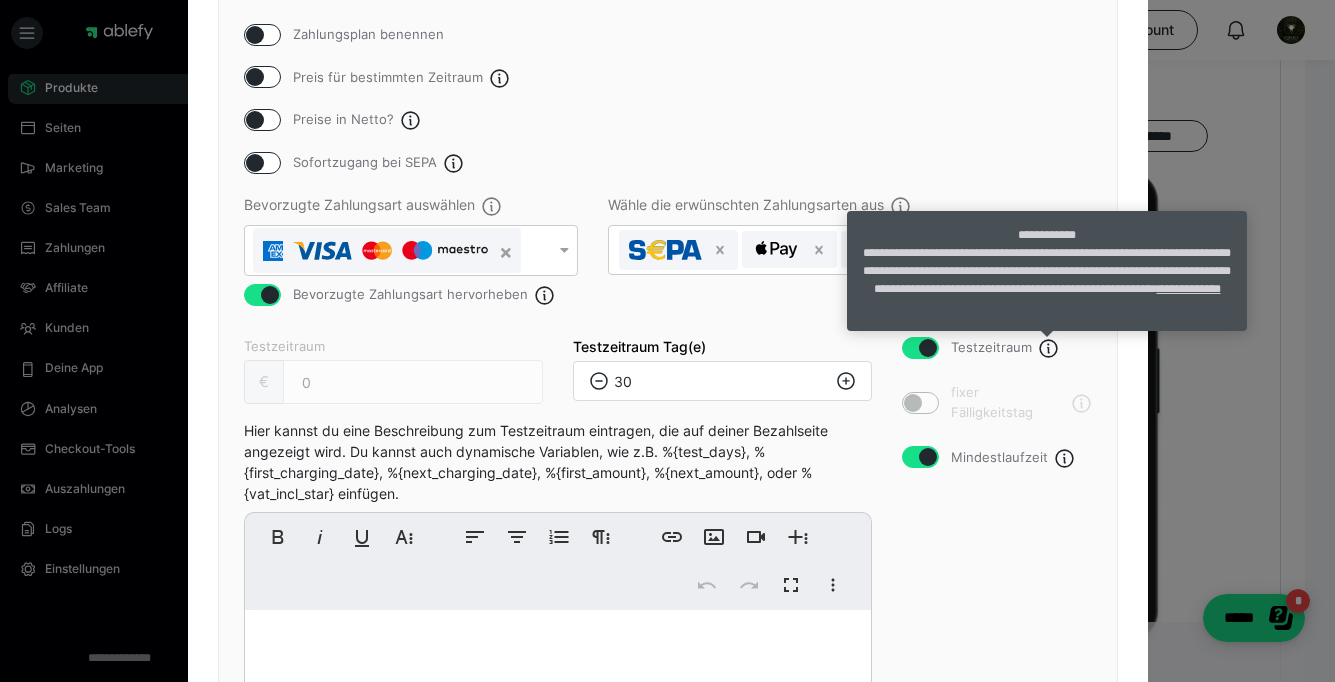 click 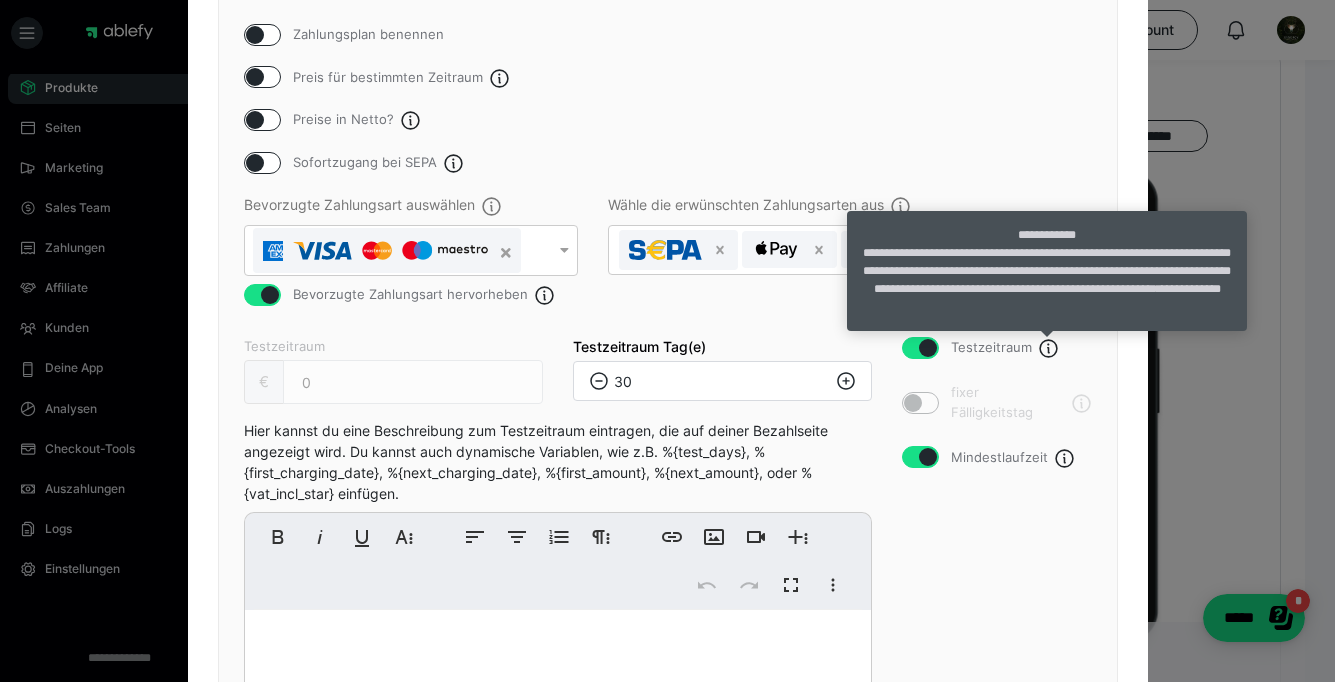 click on "**********" at bounding box center [1189, 289] 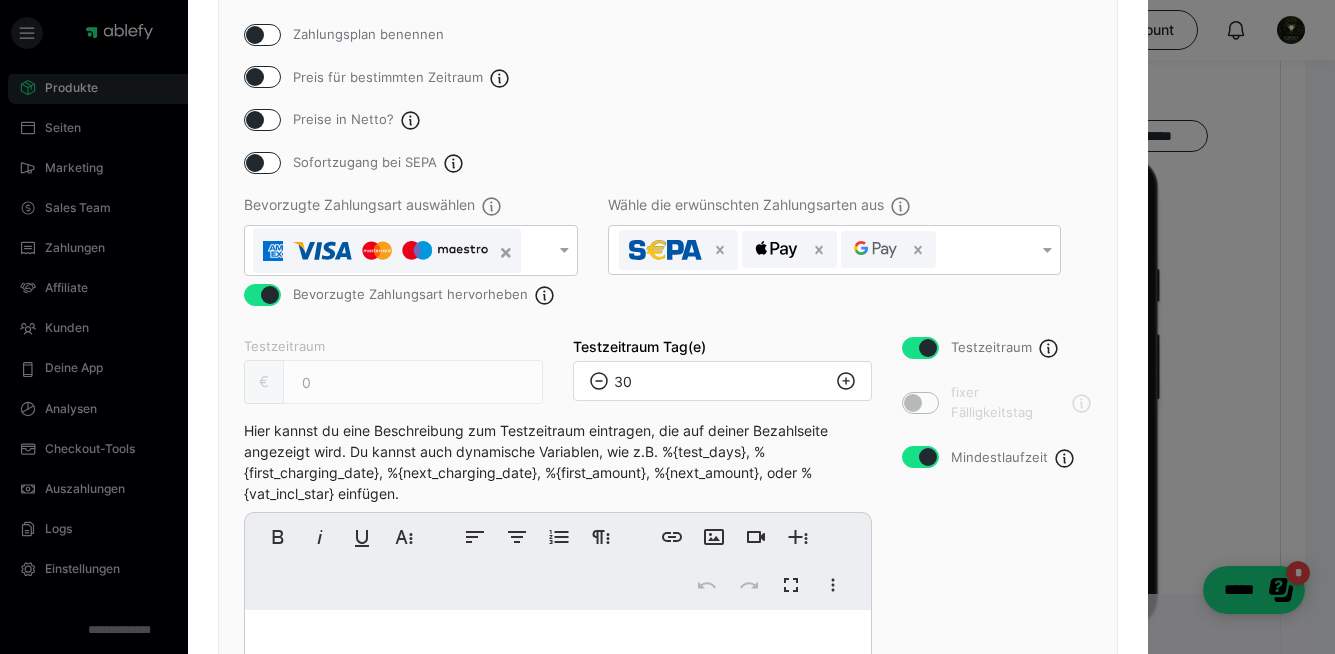 click on "Testzeitraum € 0" at bounding box center [393, 372] 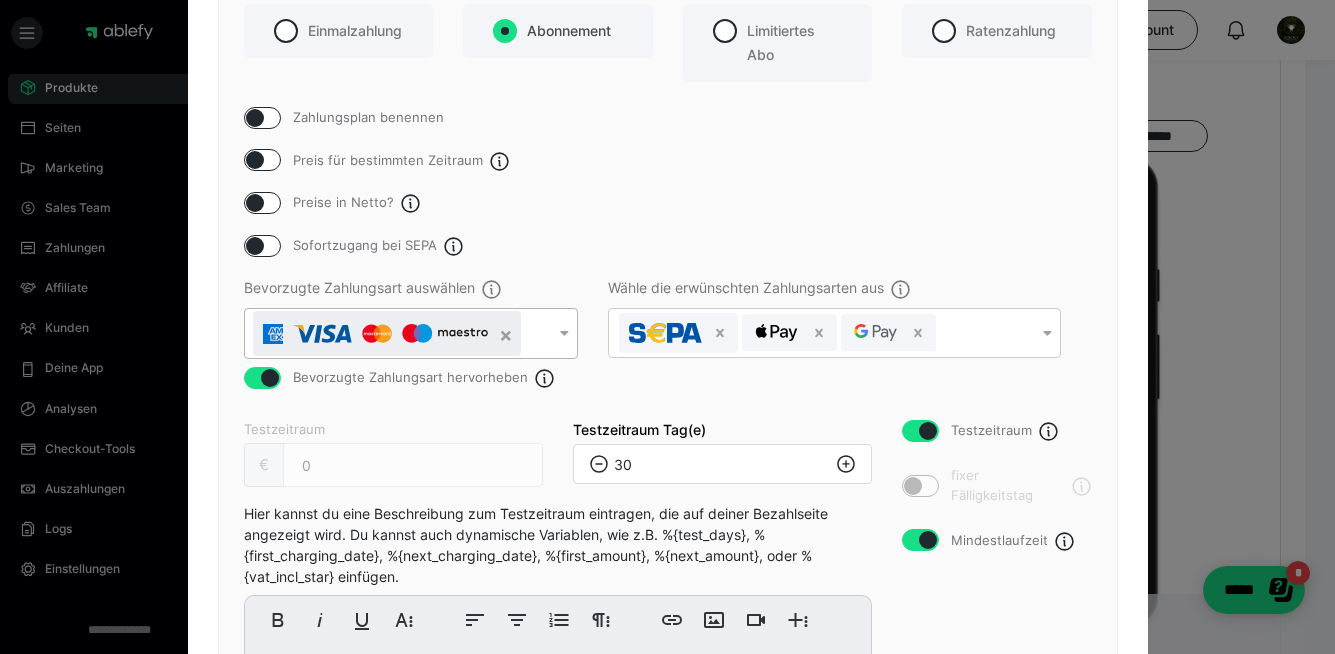 scroll, scrollTop: 151, scrollLeft: 0, axis: vertical 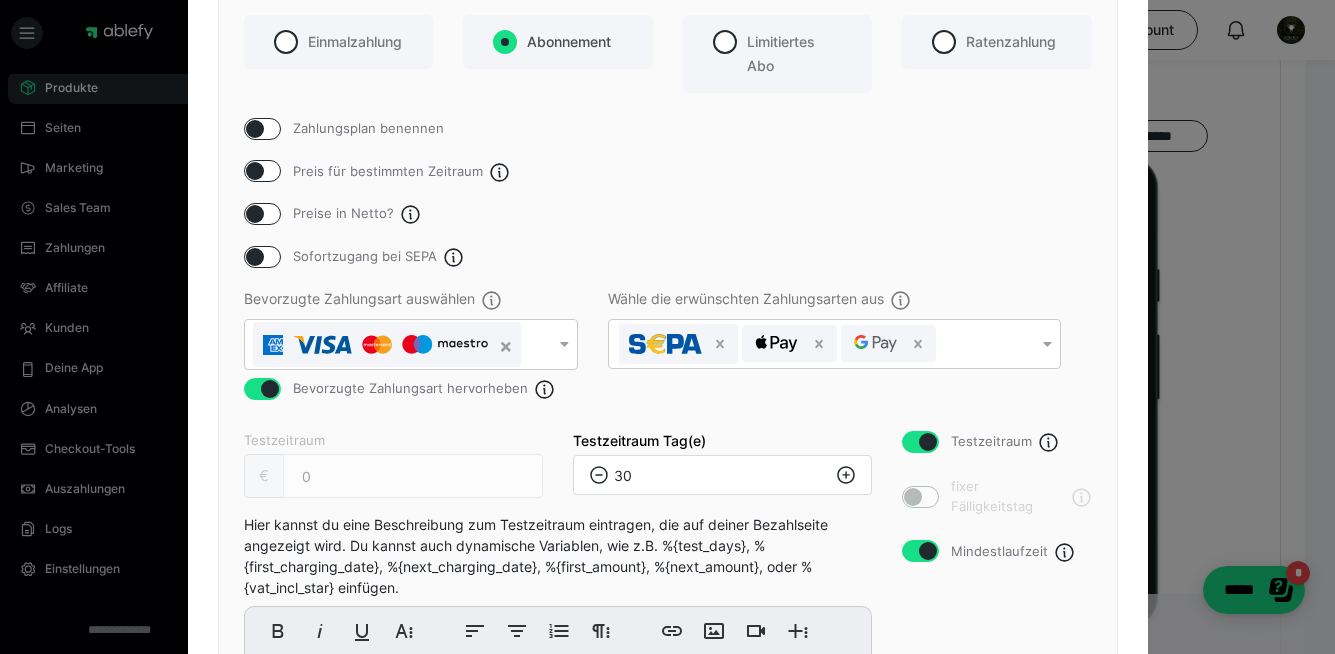 click at bounding box center [262, 257] 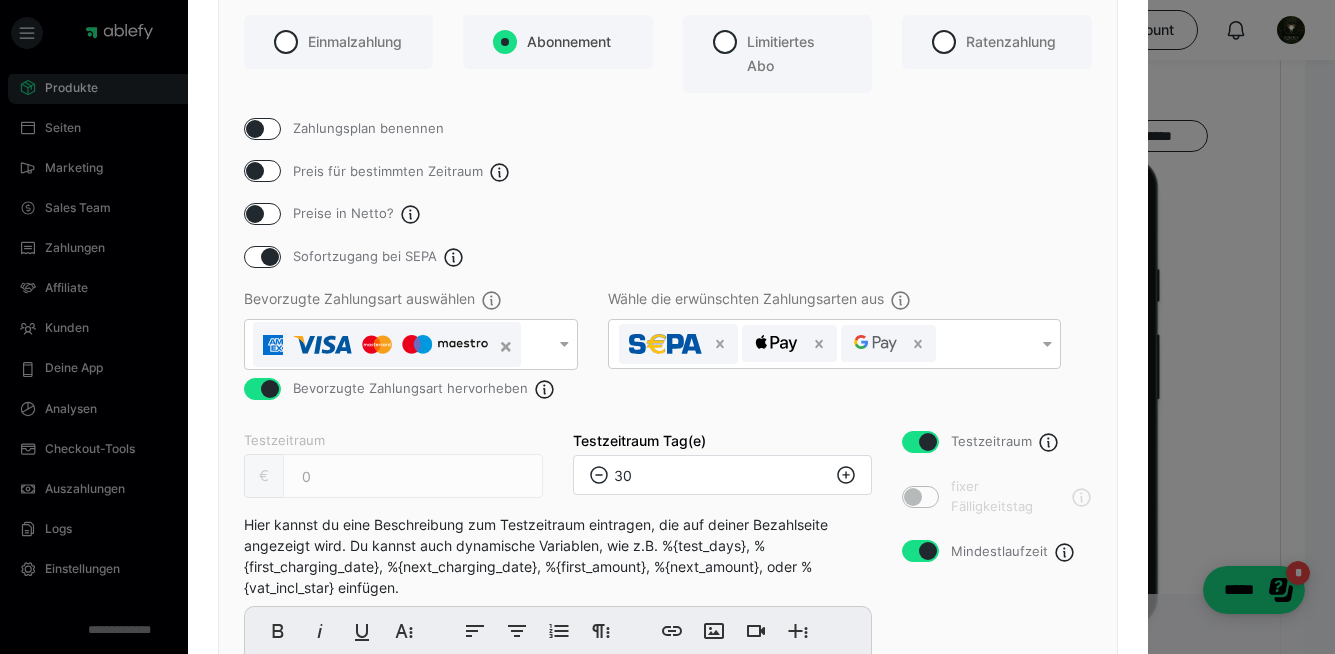 checkbox on "true" 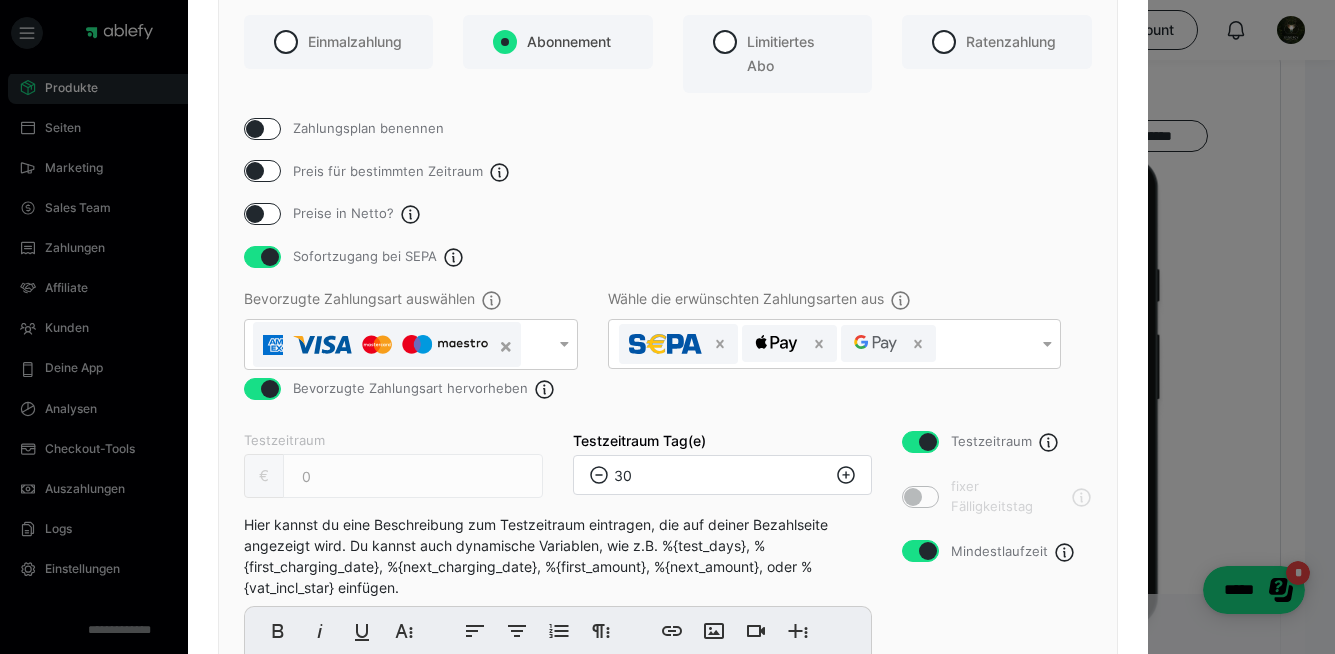 click at bounding box center [255, 214] 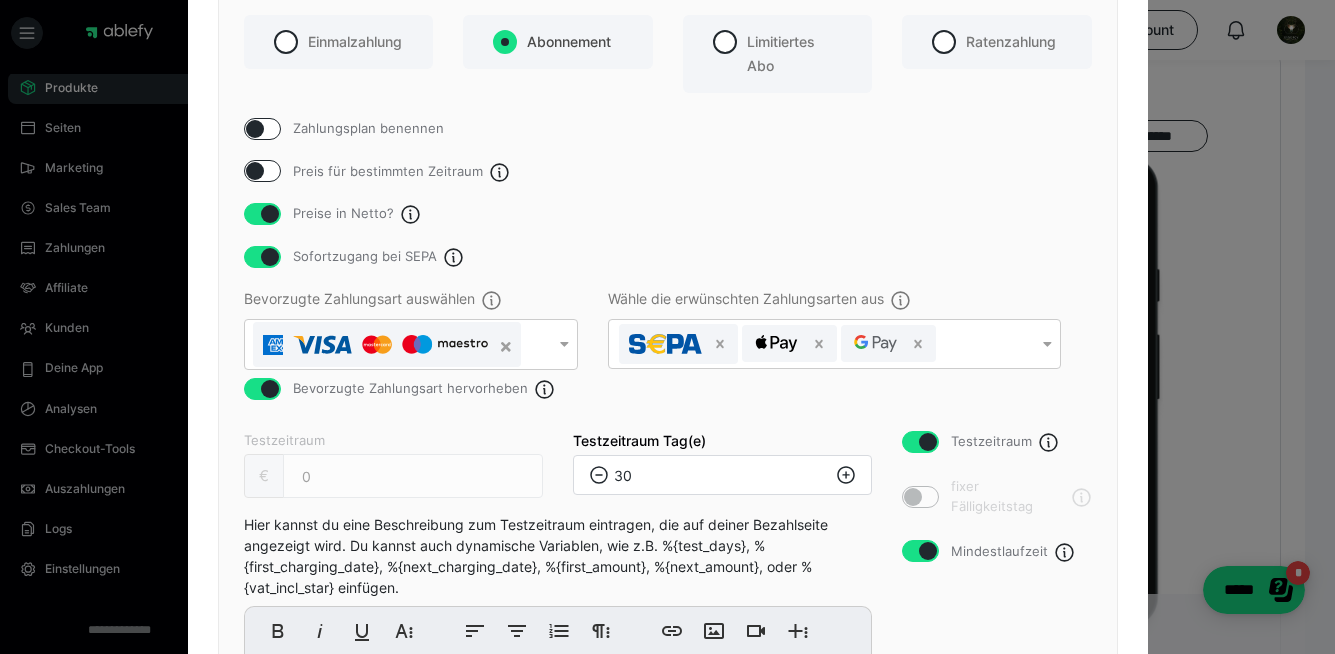 click 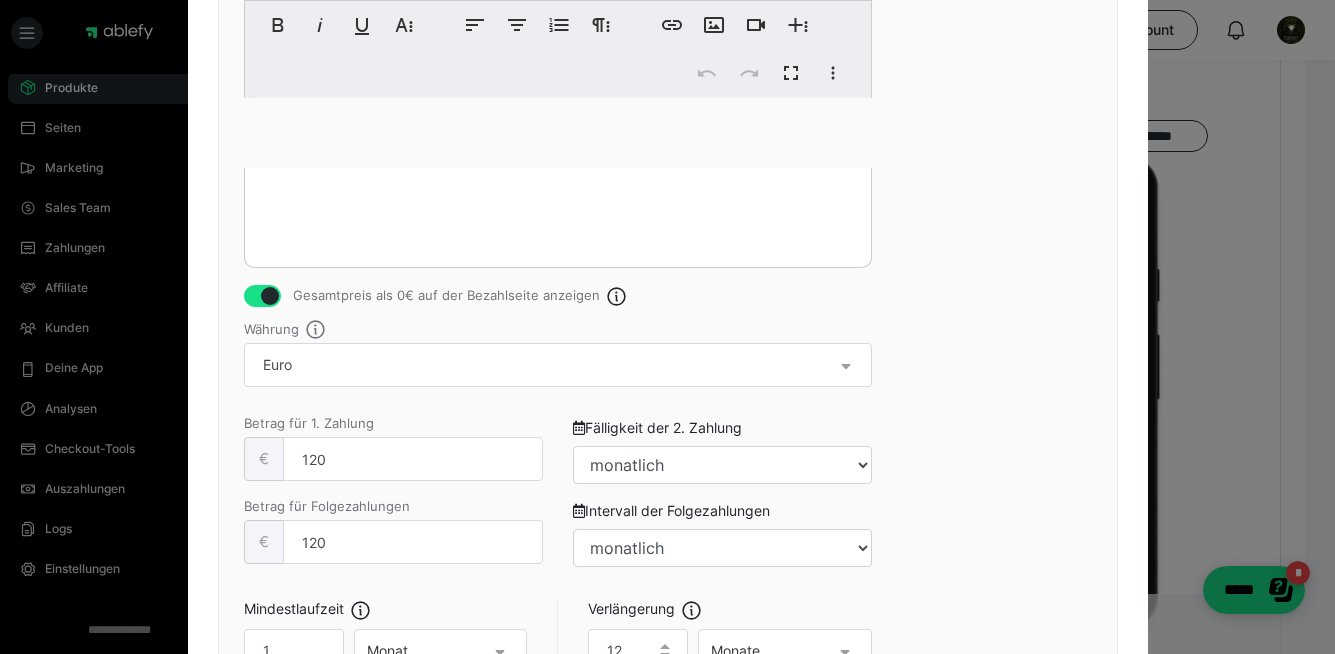 scroll, scrollTop: 913, scrollLeft: 0, axis: vertical 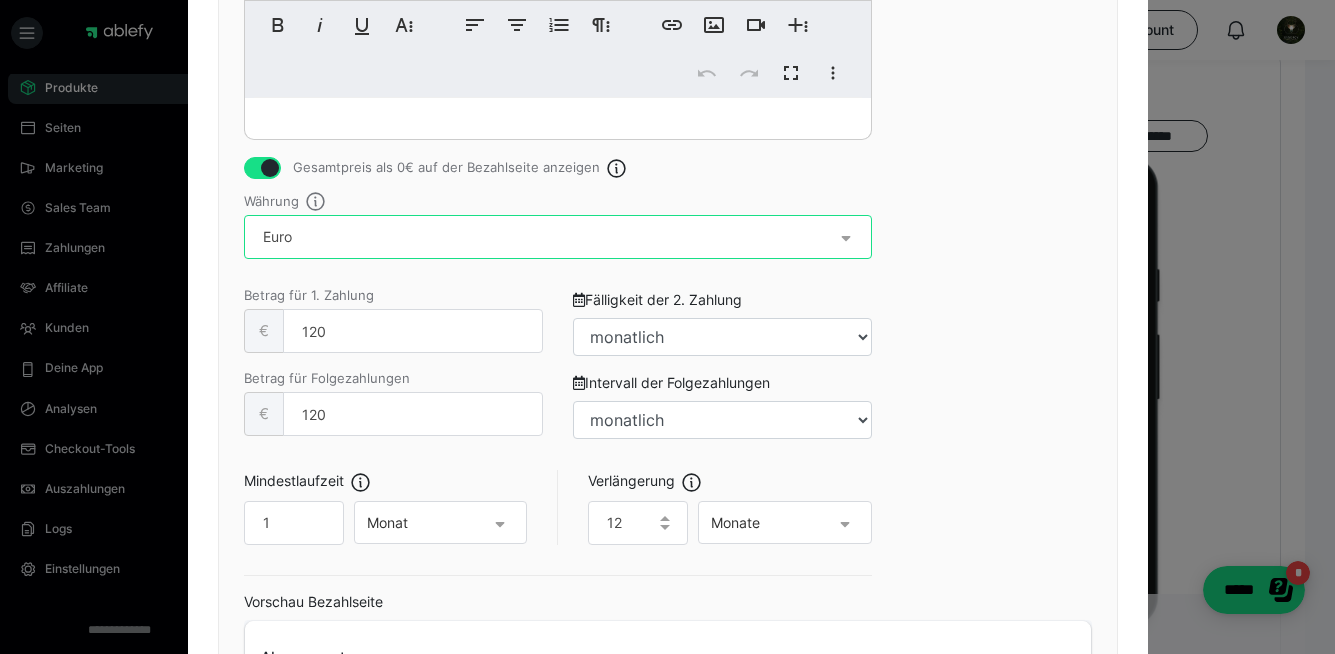click on "Währung" at bounding box center [558, 237] 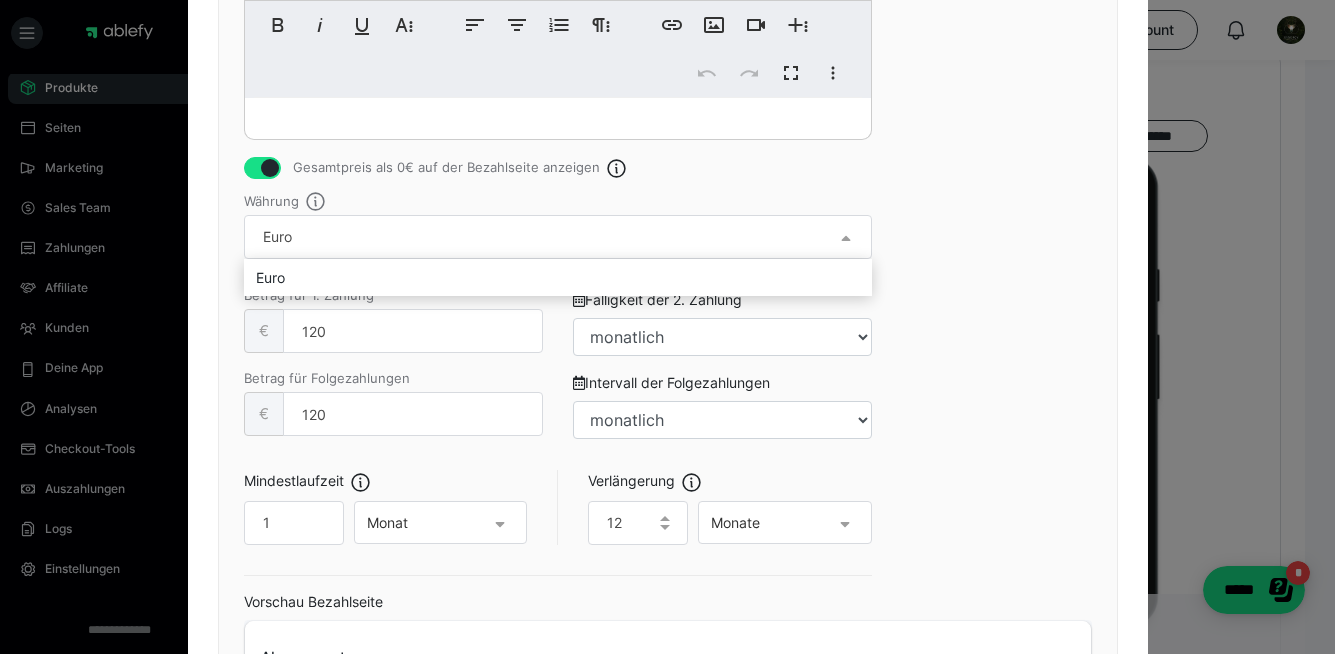 click at bounding box center [667, 327] 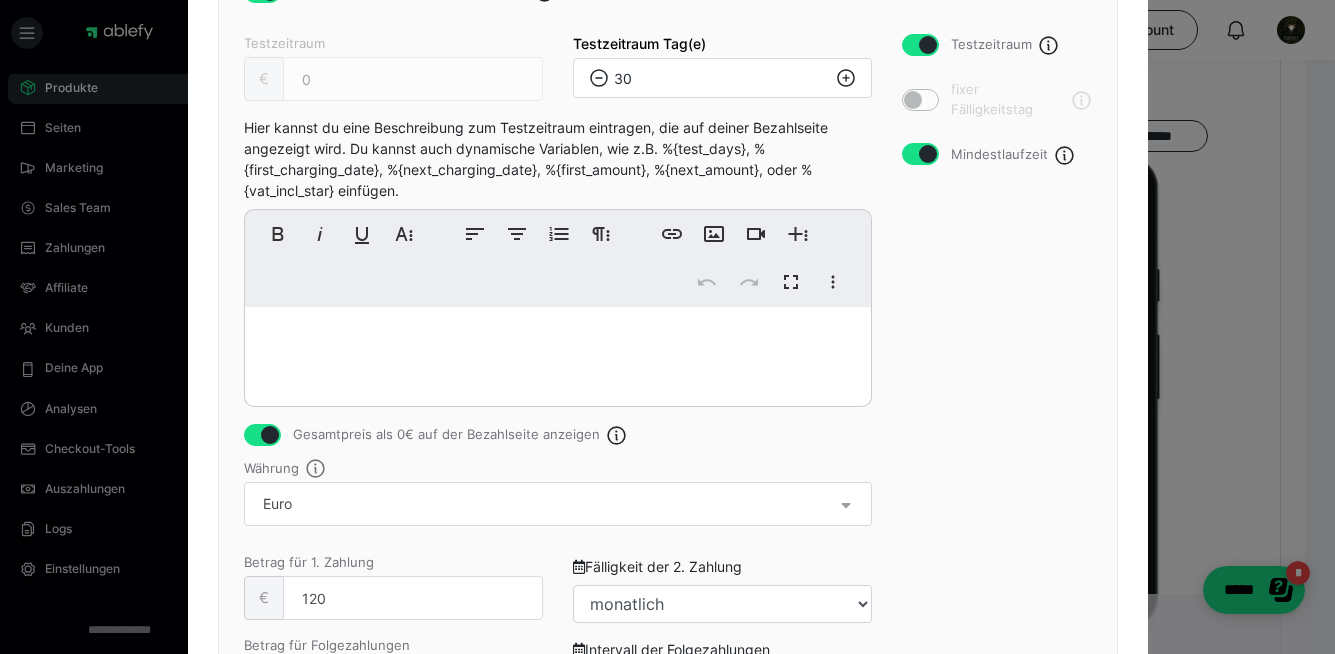 scroll, scrollTop: 195, scrollLeft: 0, axis: vertical 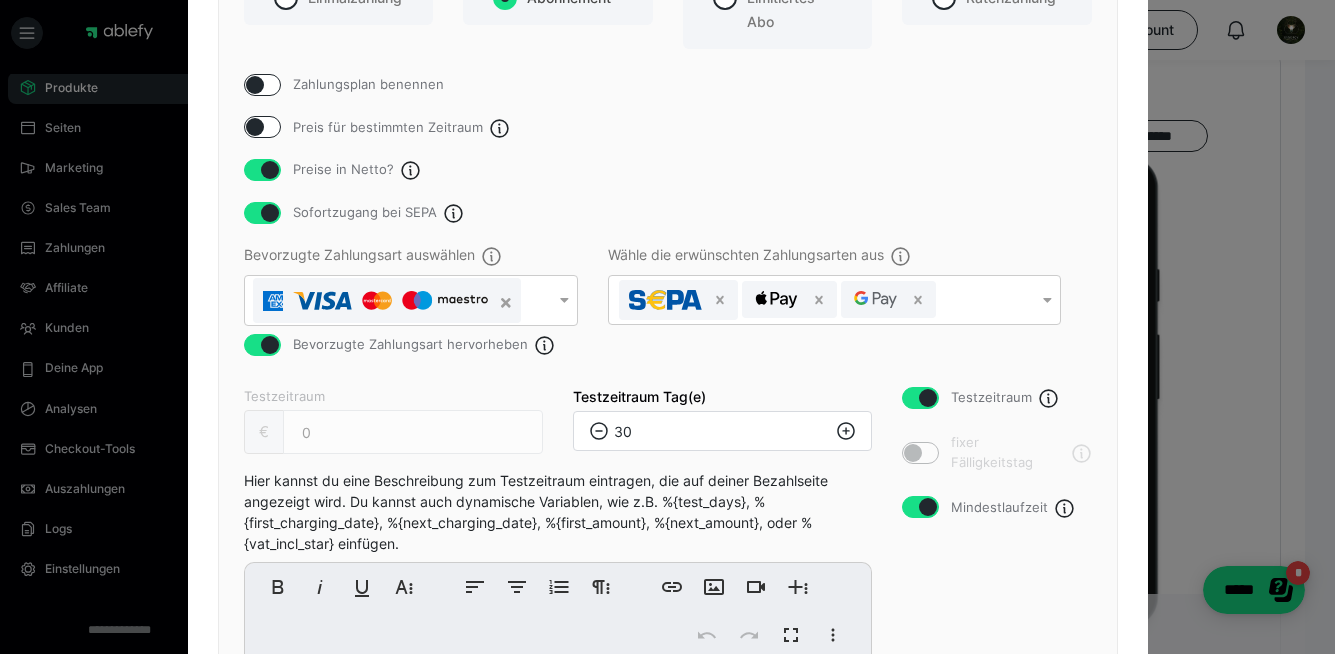 click at bounding box center [270, 170] 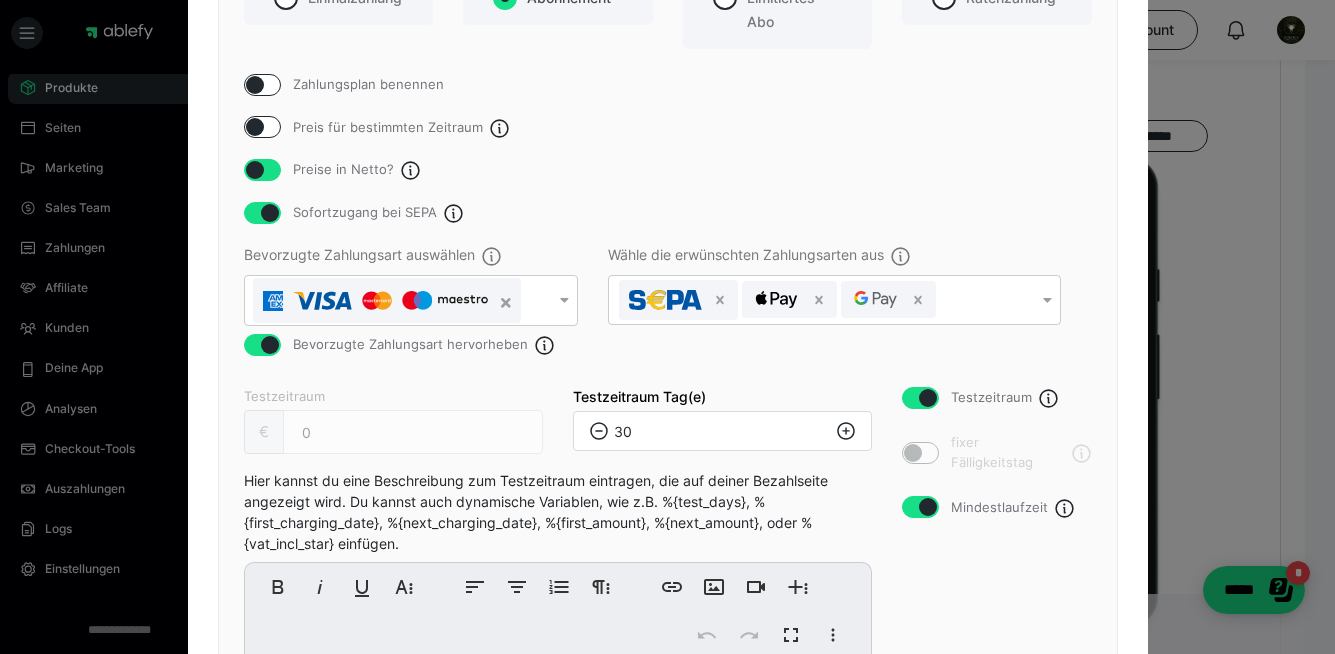 checkbox on "false" 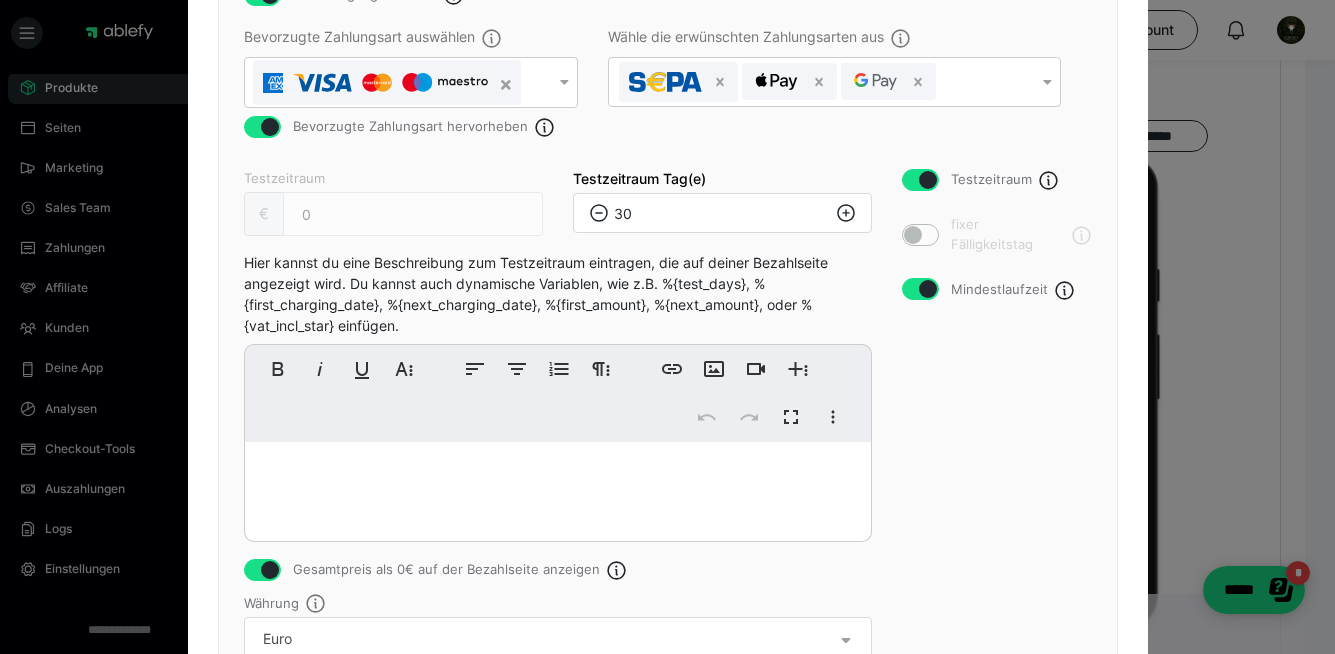 scroll, scrollTop: 411, scrollLeft: 0, axis: vertical 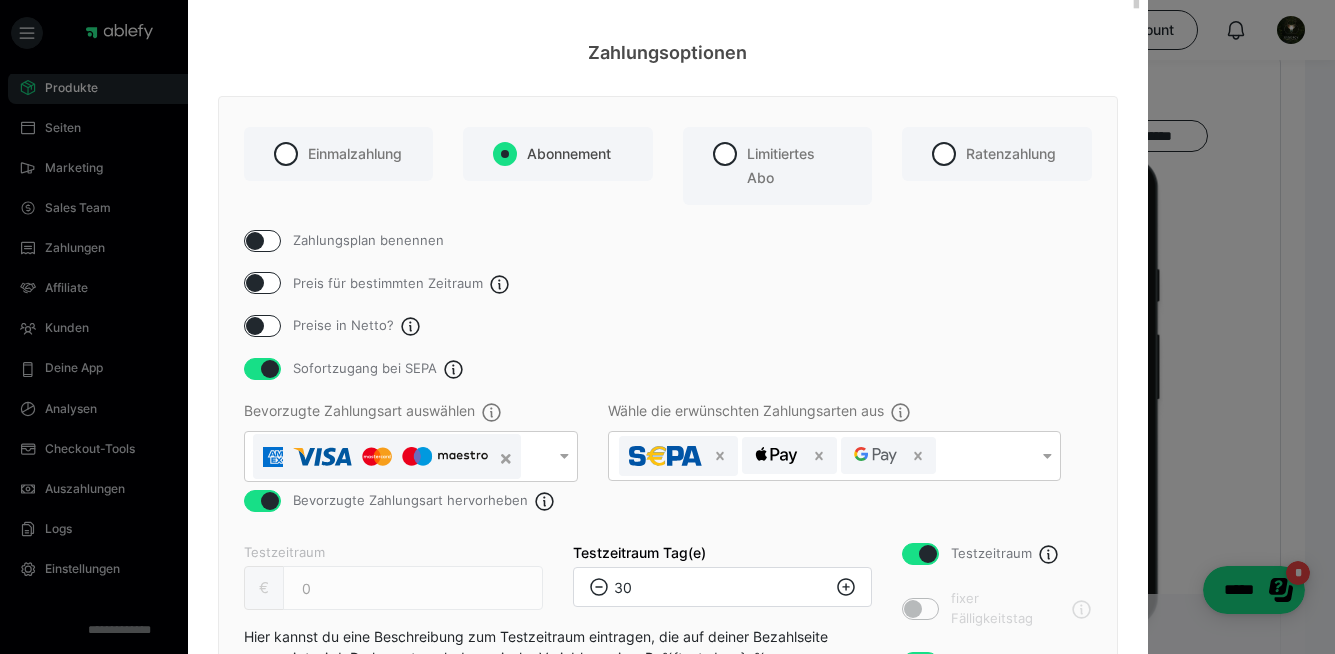 click on "Preis für bestimmten Zeitraum" at bounding box center (668, 283) 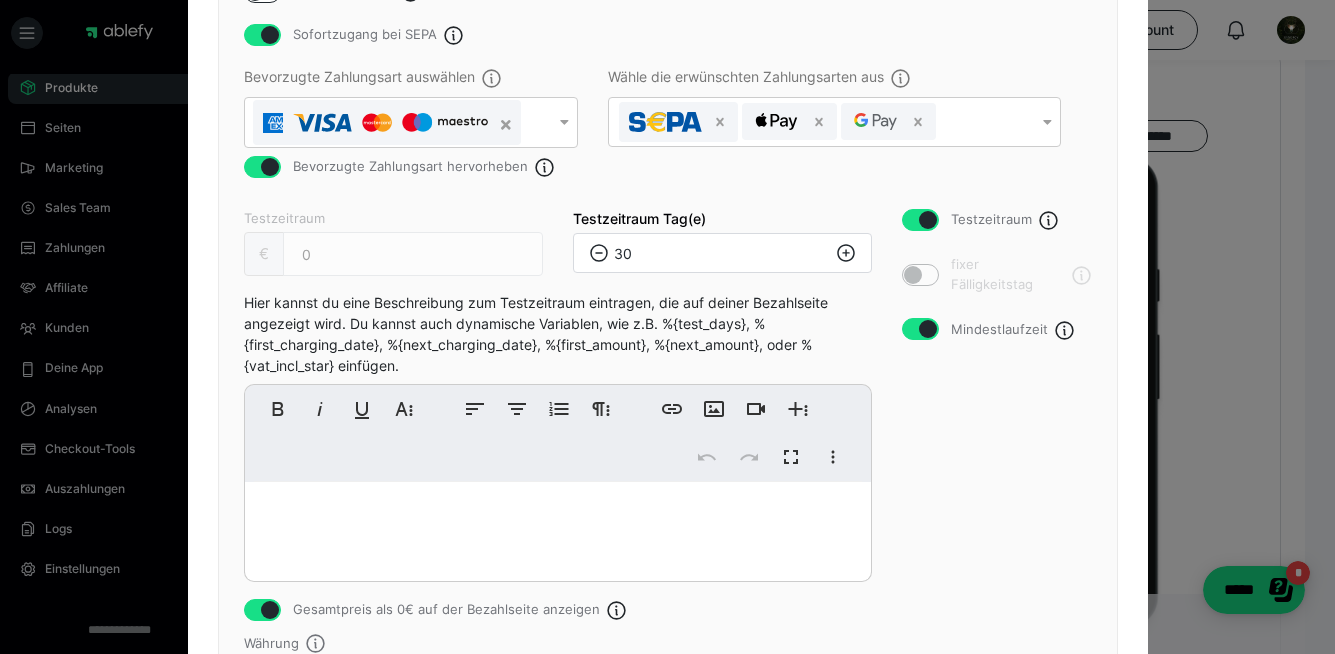 scroll, scrollTop: 374, scrollLeft: 0, axis: vertical 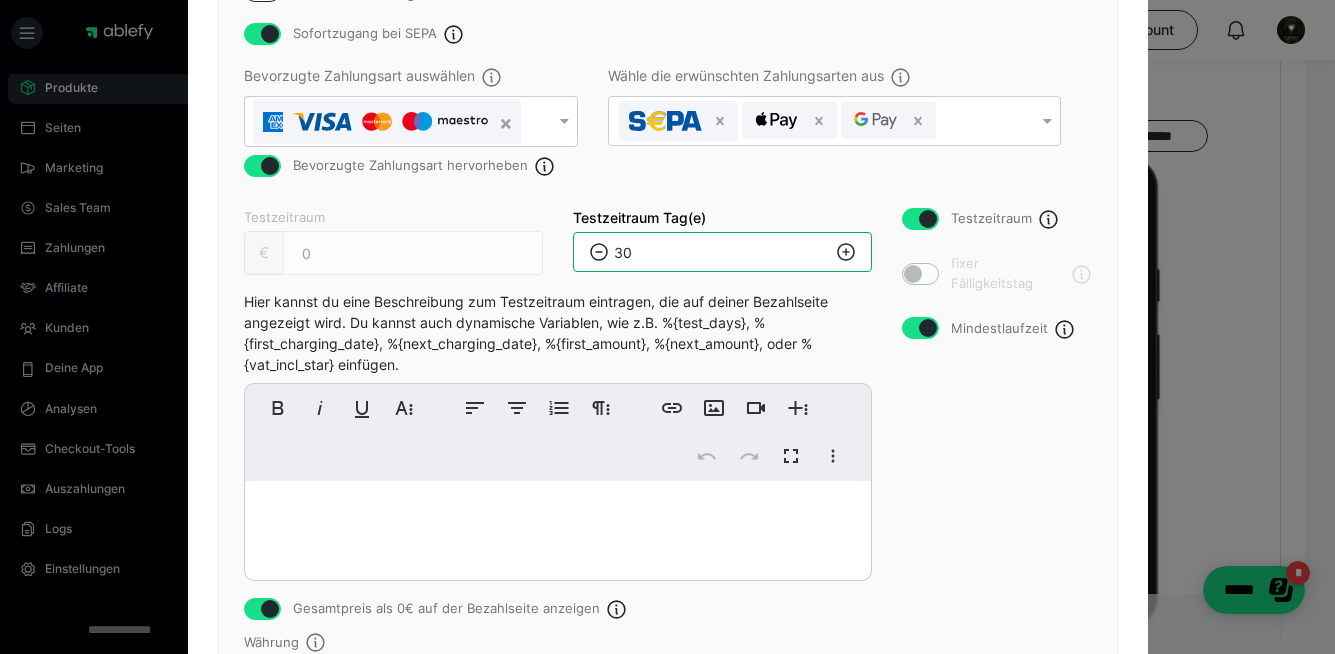click on "30" at bounding box center (722, 252) 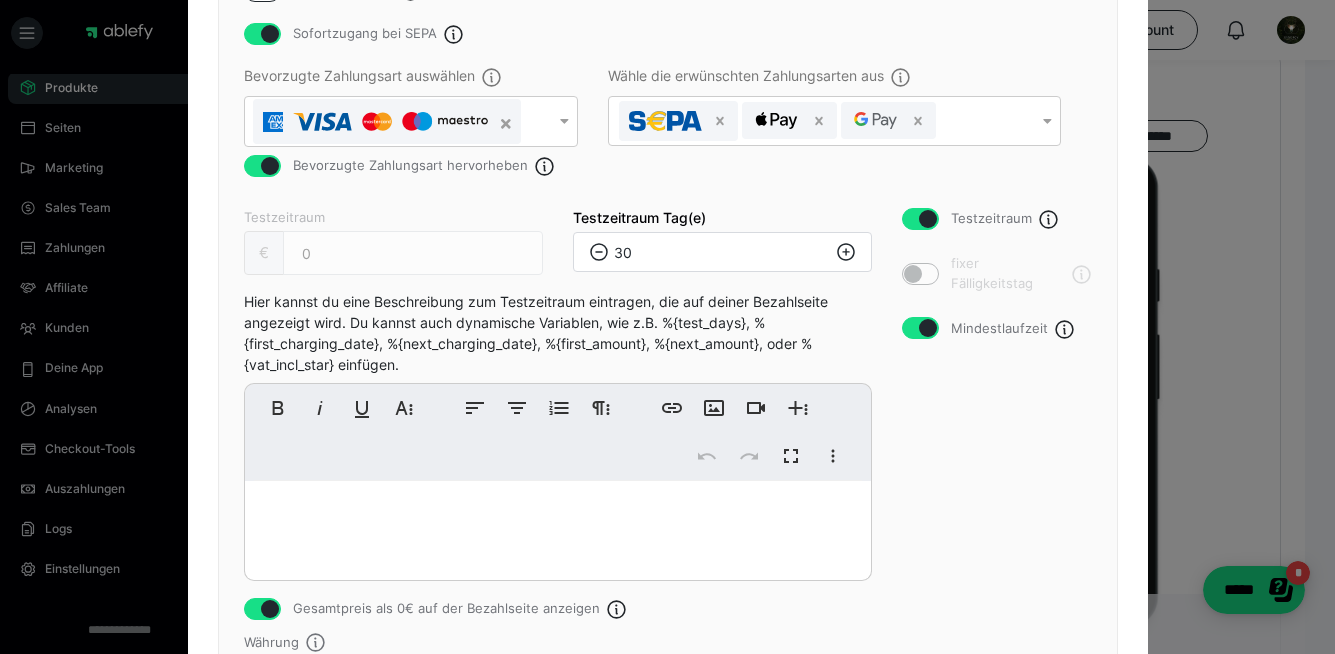 click at bounding box center (928, 219) 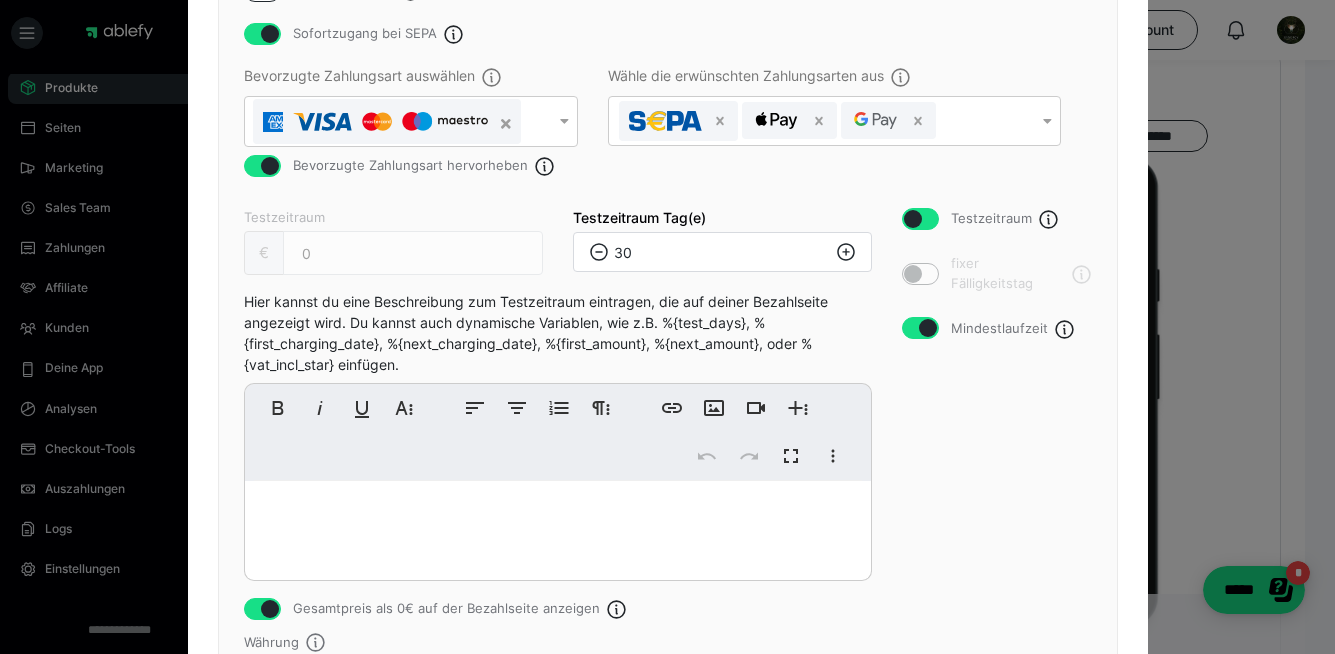 checkbox on "false" 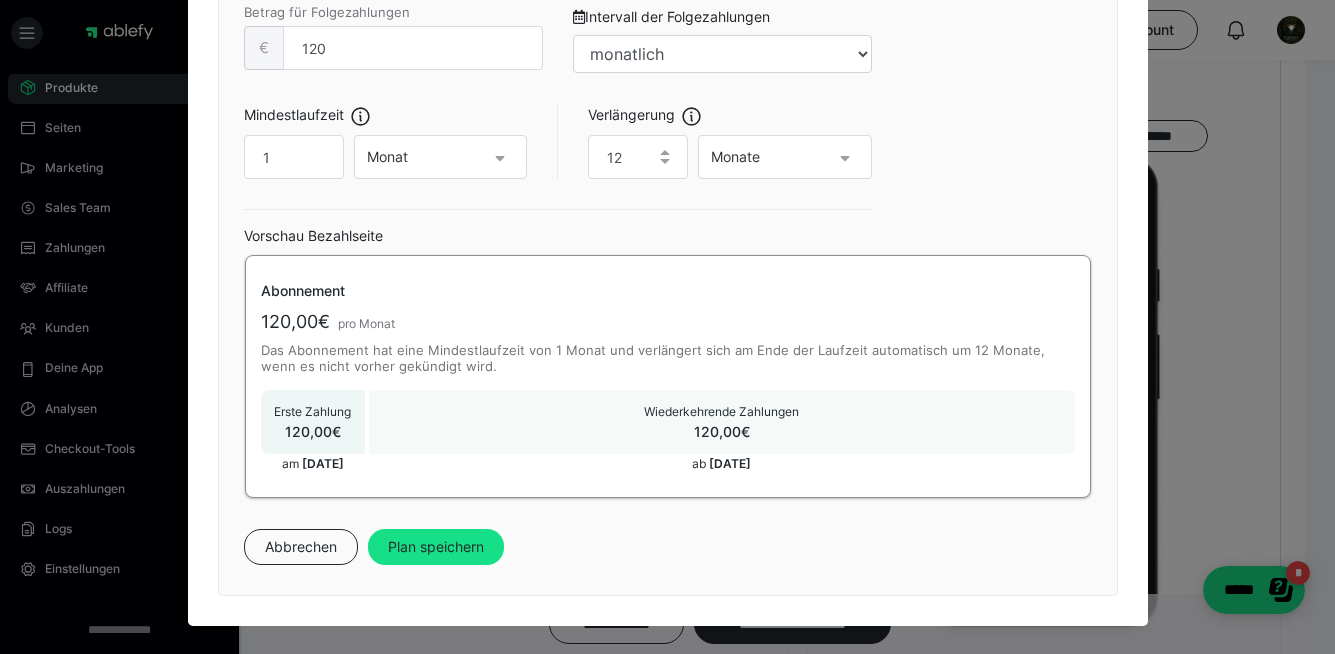 scroll, scrollTop: 753, scrollLeft: 0, axis: vertical 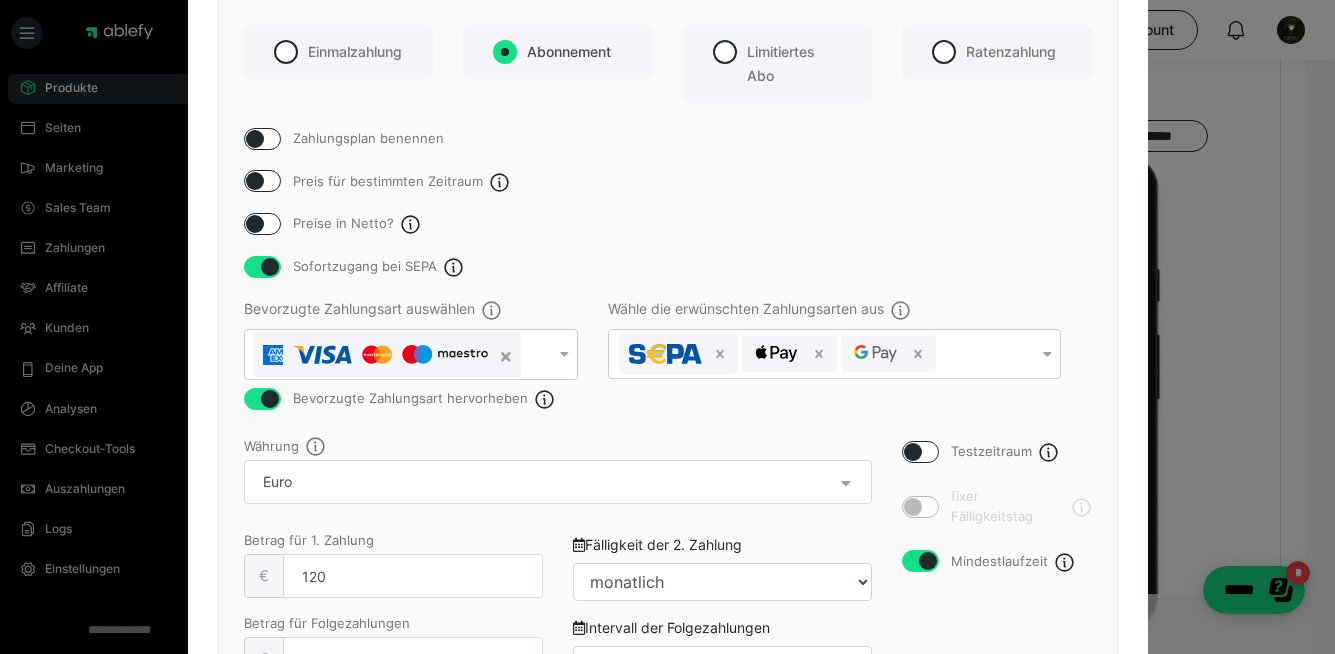 click on "Preis für bestimmten Zeitraum" at bounding box center [668, 181] 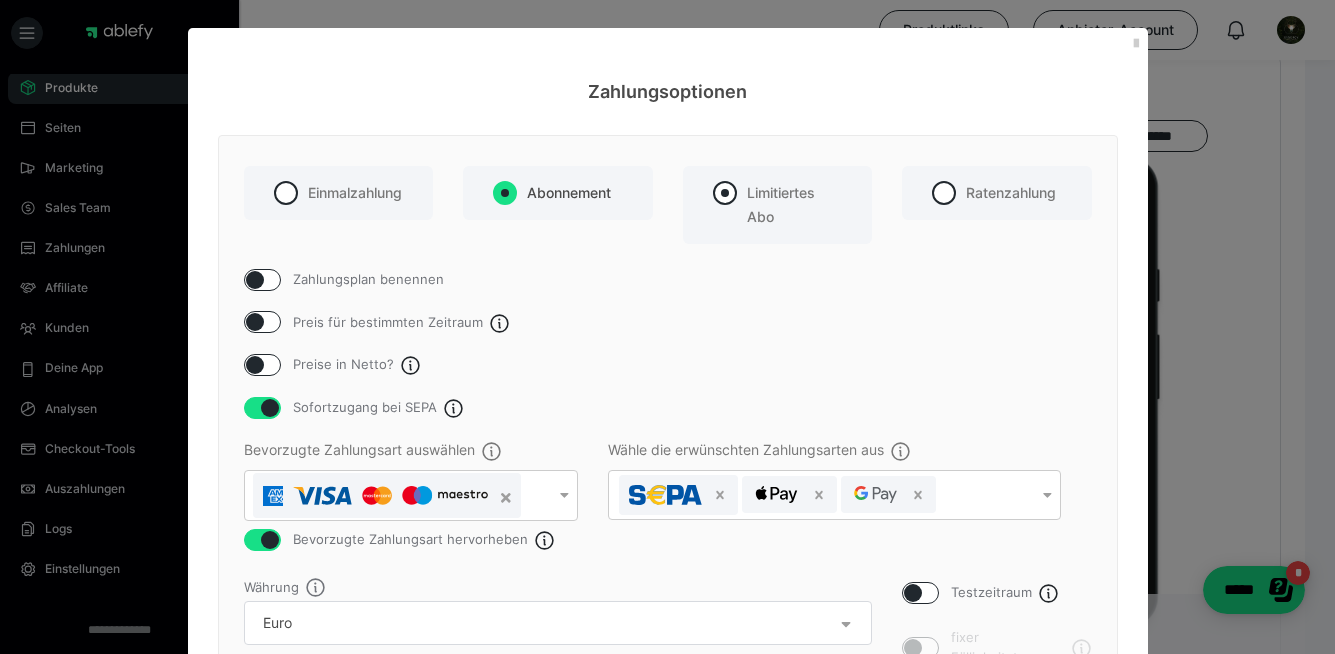 scroll, scrollTop: 0, scrollLeft: 0, axis: both 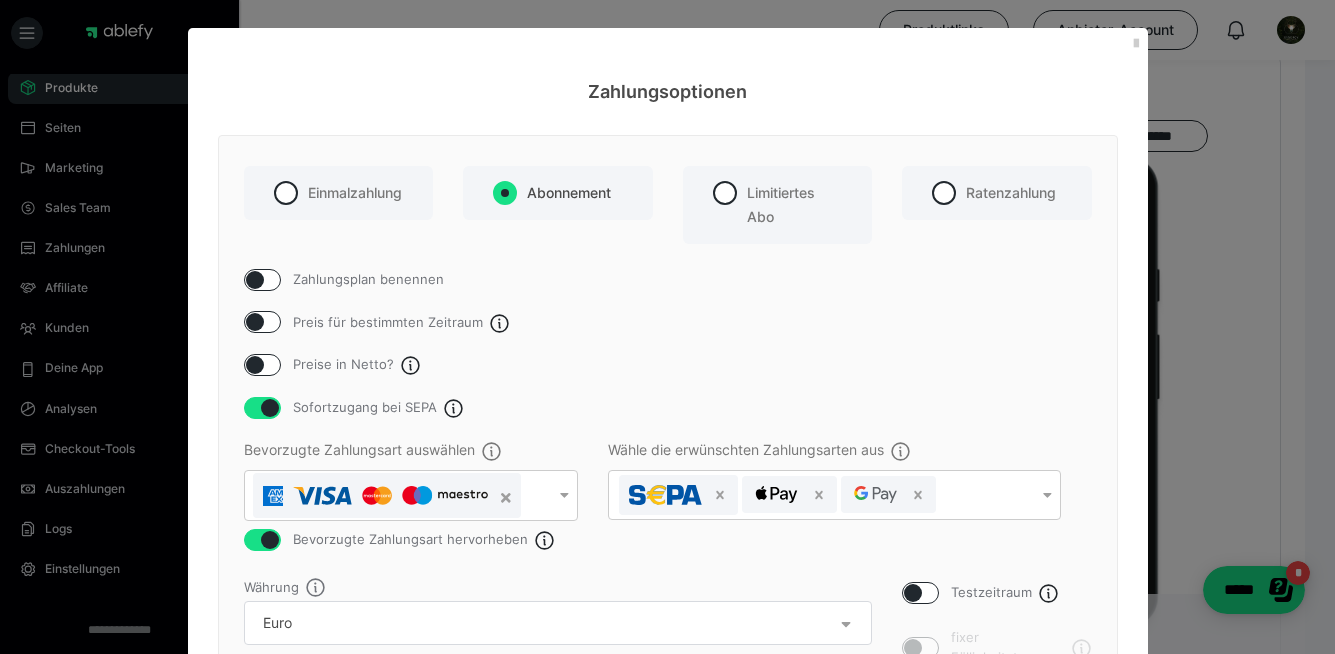 click on "Zahlungsplan benennen Preis für bestimmten Zeitraum Preise in Netto? Sofortzugang bei SEPA Bevorzugte Zahlungsart auswählen Bevorzugte Zahlungsart hervorheben Wähle die erwünschten Zahlungsarten aus Testzeitraum fixer Fälligkeitstag Mindestlaufzeit Währung Betrag für 1. Zahlung € 120 Fälligkeit der 2. Zahlung täglich jeden 2. Tag jeden 3. Tag jeden 4. Tag jeden 5. Tag jeden 6. Tag wöchentlich jeden 8. Tag jeden 9. Tag jeden 10. Tag jeden 11. Tag jeden 12. Tag jeden 13. Tag 14-tägig jeden 15. Tag jeden 16. Tag jeden 17. Tag jeden 18. Tag jeden 19. Tag jeden 20. Tag jede 3. Woche jeden 22. Tag jeden 23. Tag jeden 24. Tag jeden 25. Tag jeden 26. Tag jeden 27. Tag jede 4. Woche monatlich jeden 2. Monat vierteljährlich jeden 4. Monat jeden 5. Monat halbjährlich jeden 7. Monat jeden 8. Monat jeden 9. Monat jeden 10. Monat jeden 11. Monat jährlich jedes 2. Jahr Betrag für Folgezahlungen € 120 Intervall der Folgezahlungen täglich jeden 2. Tag jeden 3. Tag jeden 4. Tag jeden 5. Tag jeden 6. Tag wöchentlich jeden 8. Tag jeden 9. Tag jeden 10. Tag jeden 11. Tag jeden 12. Tag jeden 13. Tag 14-tägig jeden 15. Tag jeden 16. Tag jeden 17. Tag jeden 18. Tag jeden 19. Tag jeden 20. Tag jede 3. Woche jeden 22. Tag jeden 23. Tag jeden 24. Tag jeden 25. Tag" at bounding box center [668, 760] 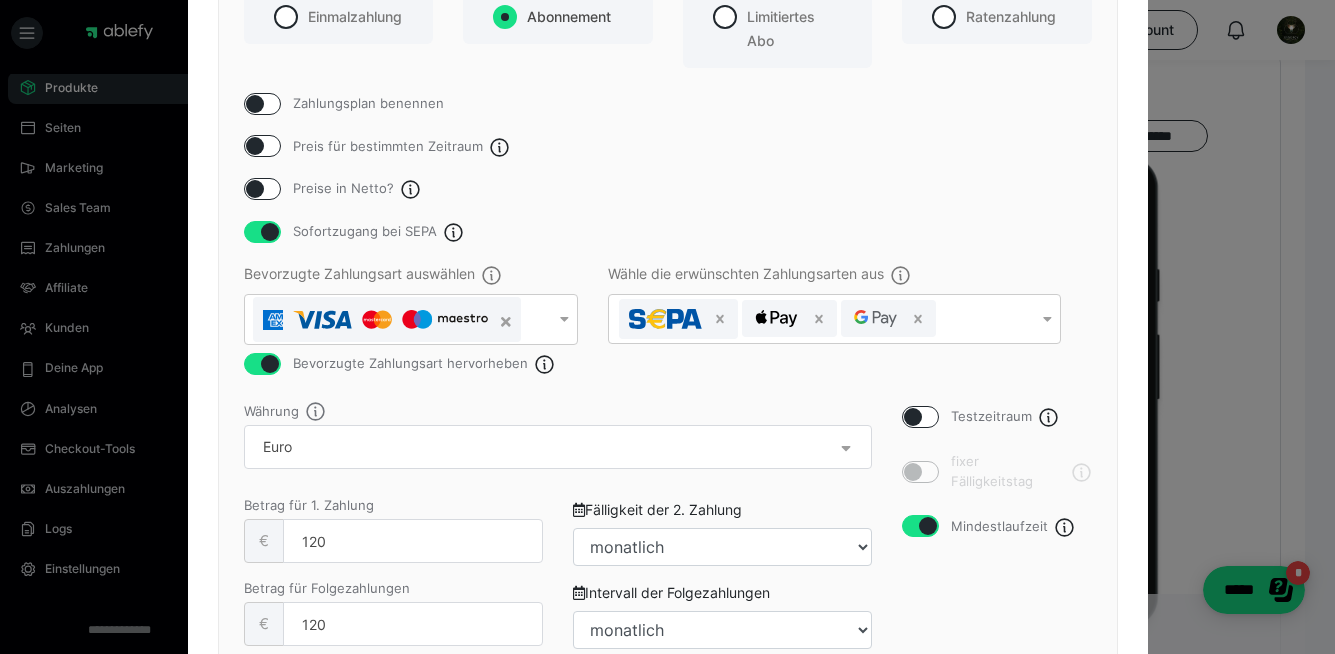 scroll, scrollTop: 232, scrollLeft: 0, axis: vertical 